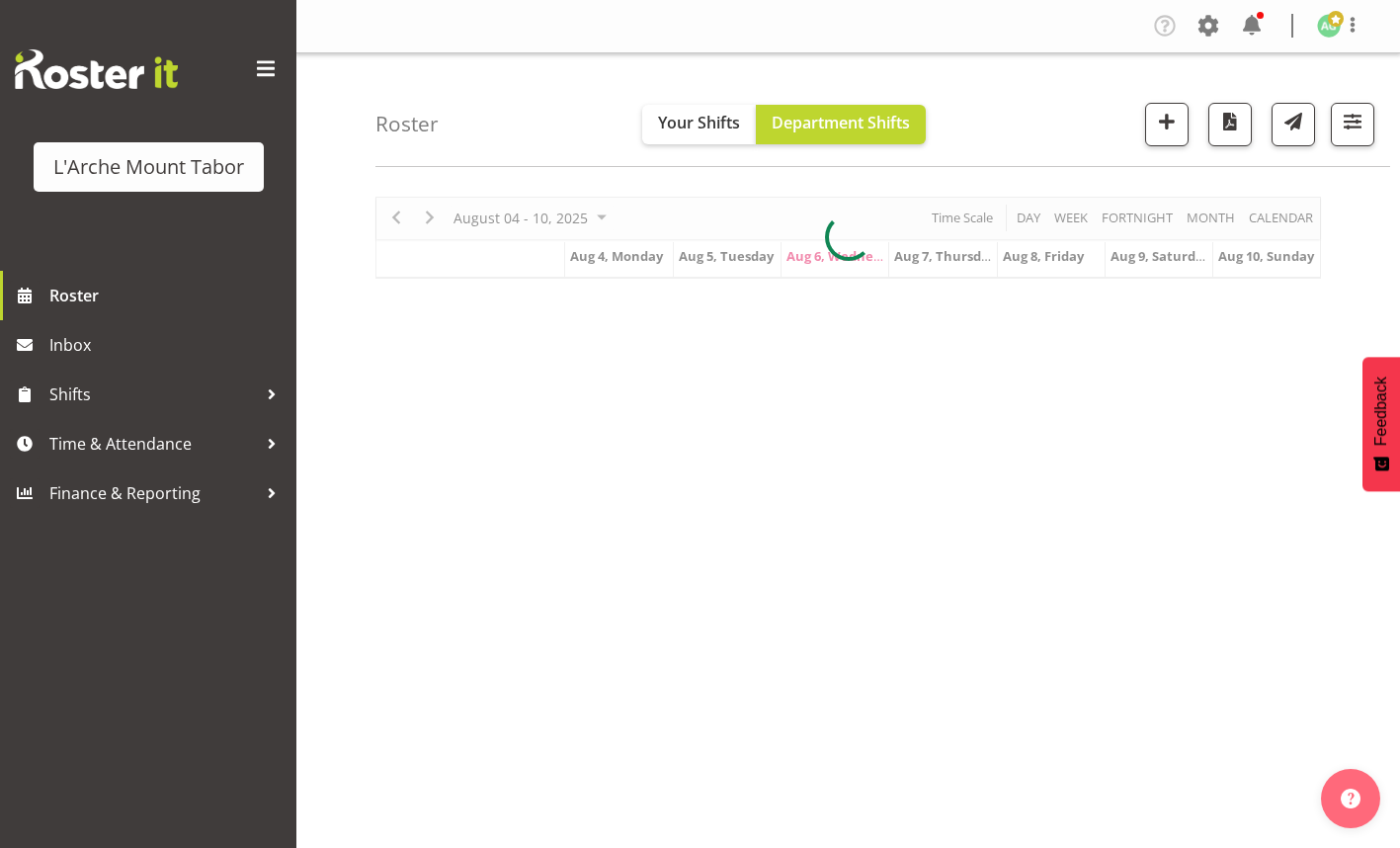 scroll, scrollTop: 0, scrollLeft: 0, axis: both 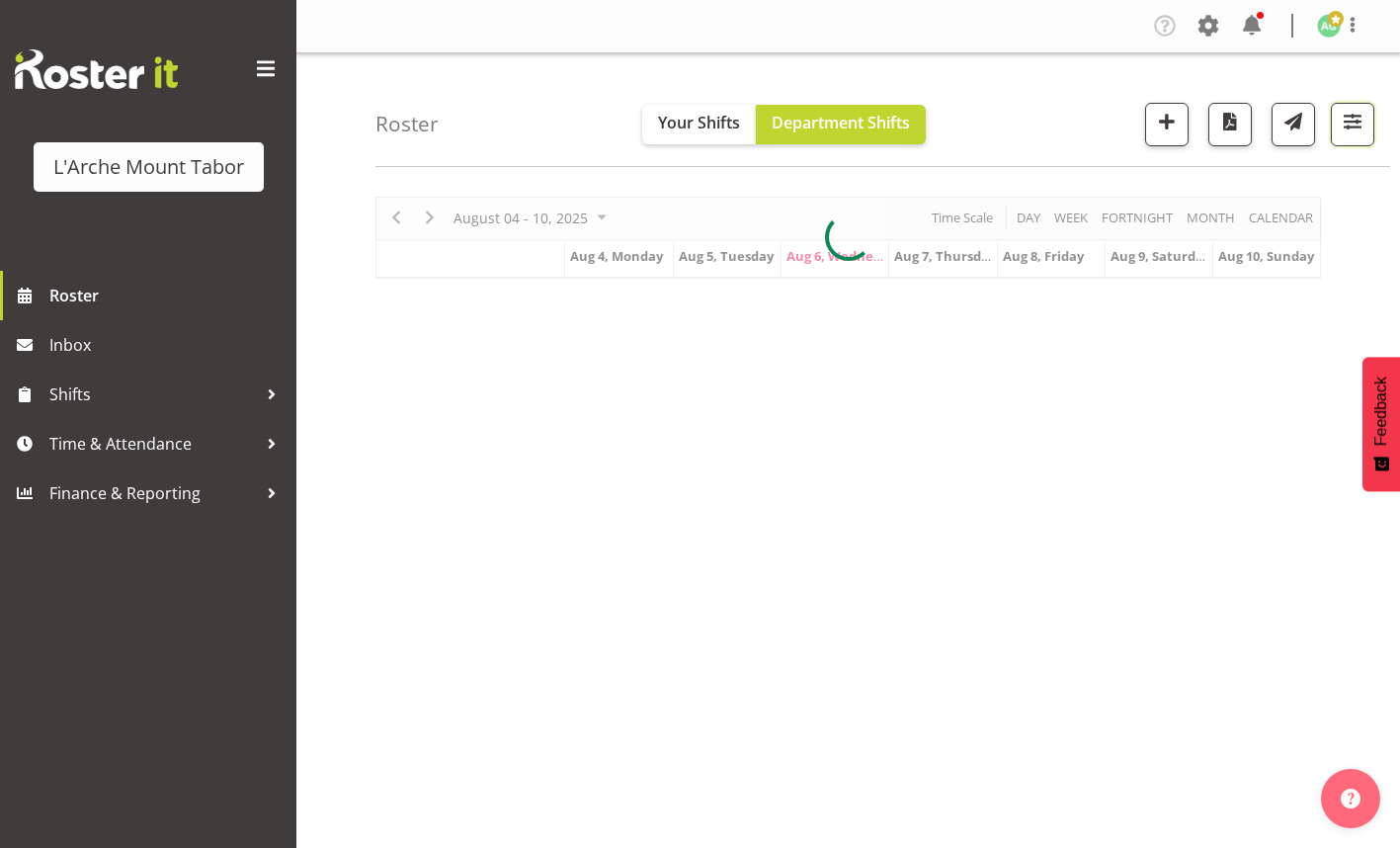 click at bounding box center (1353, 122) 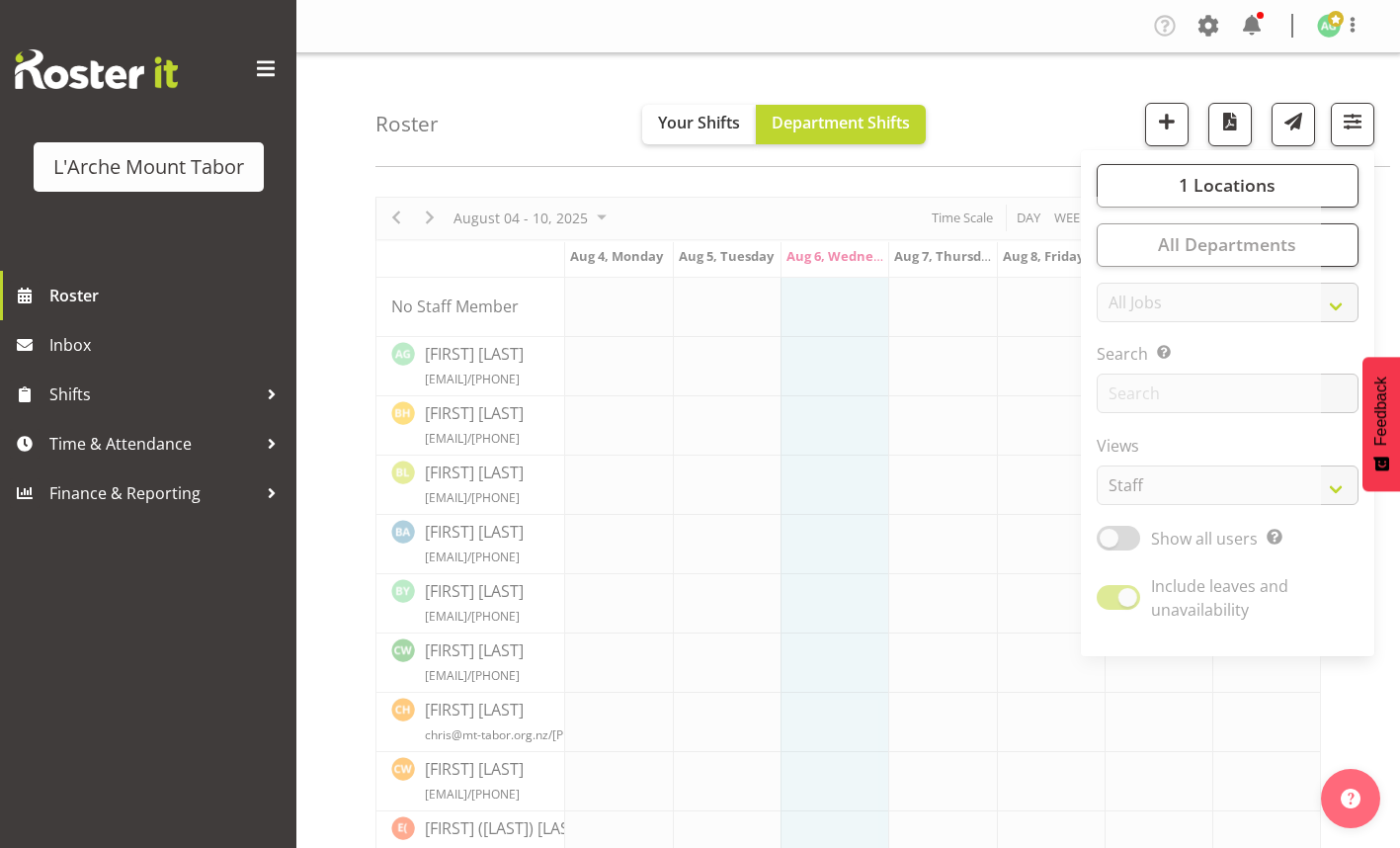 click on "Roster   Your Shifts
Department Shifts
1 Locations
Clear
20
30
41
5
56b
65a
73
Art and Music Helensville
Clear          All Jobs  All Jobs" at bounding box center [882, 110] 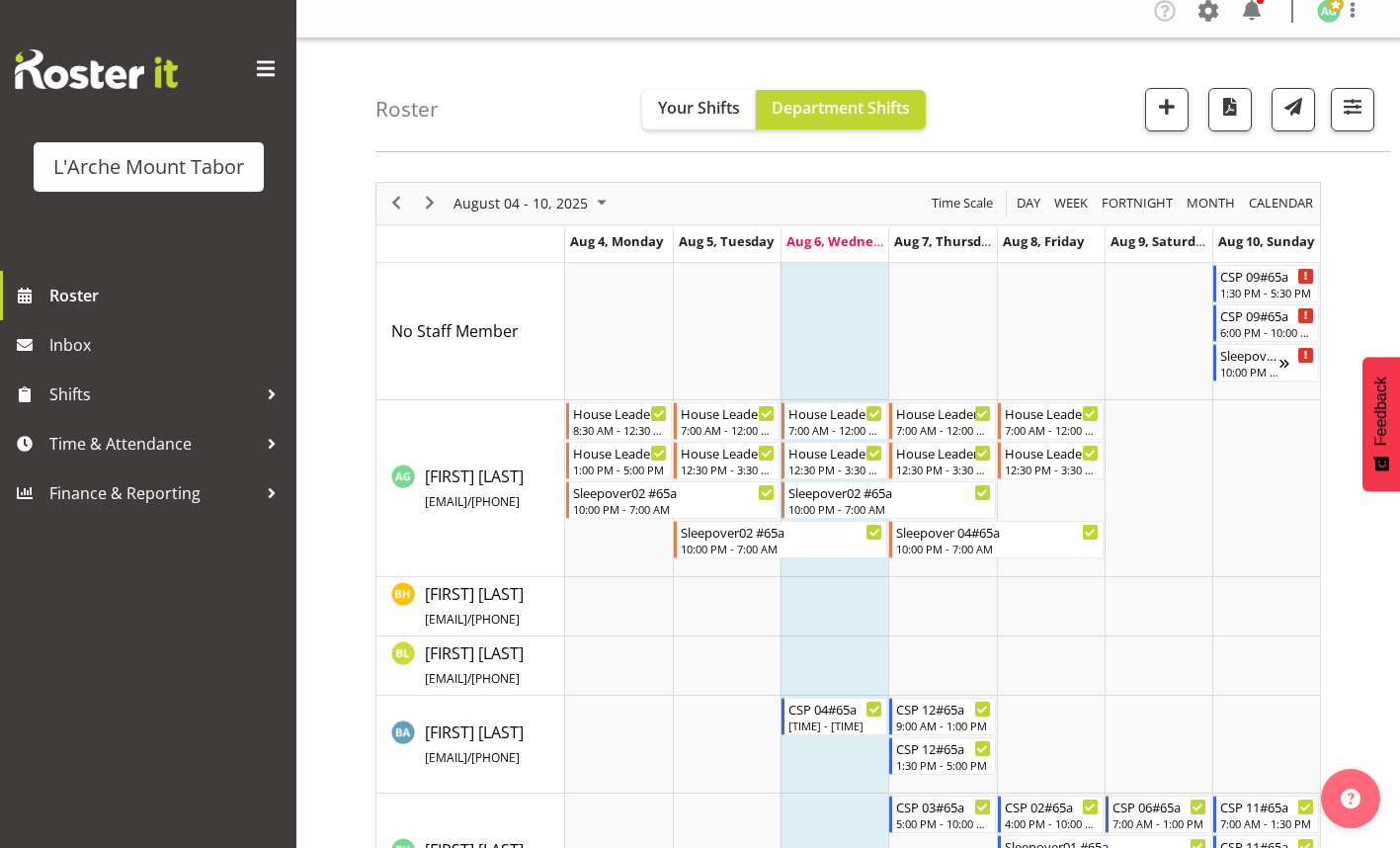 scroll, scrollTop: 0, scrollLeft: 0, axis: both 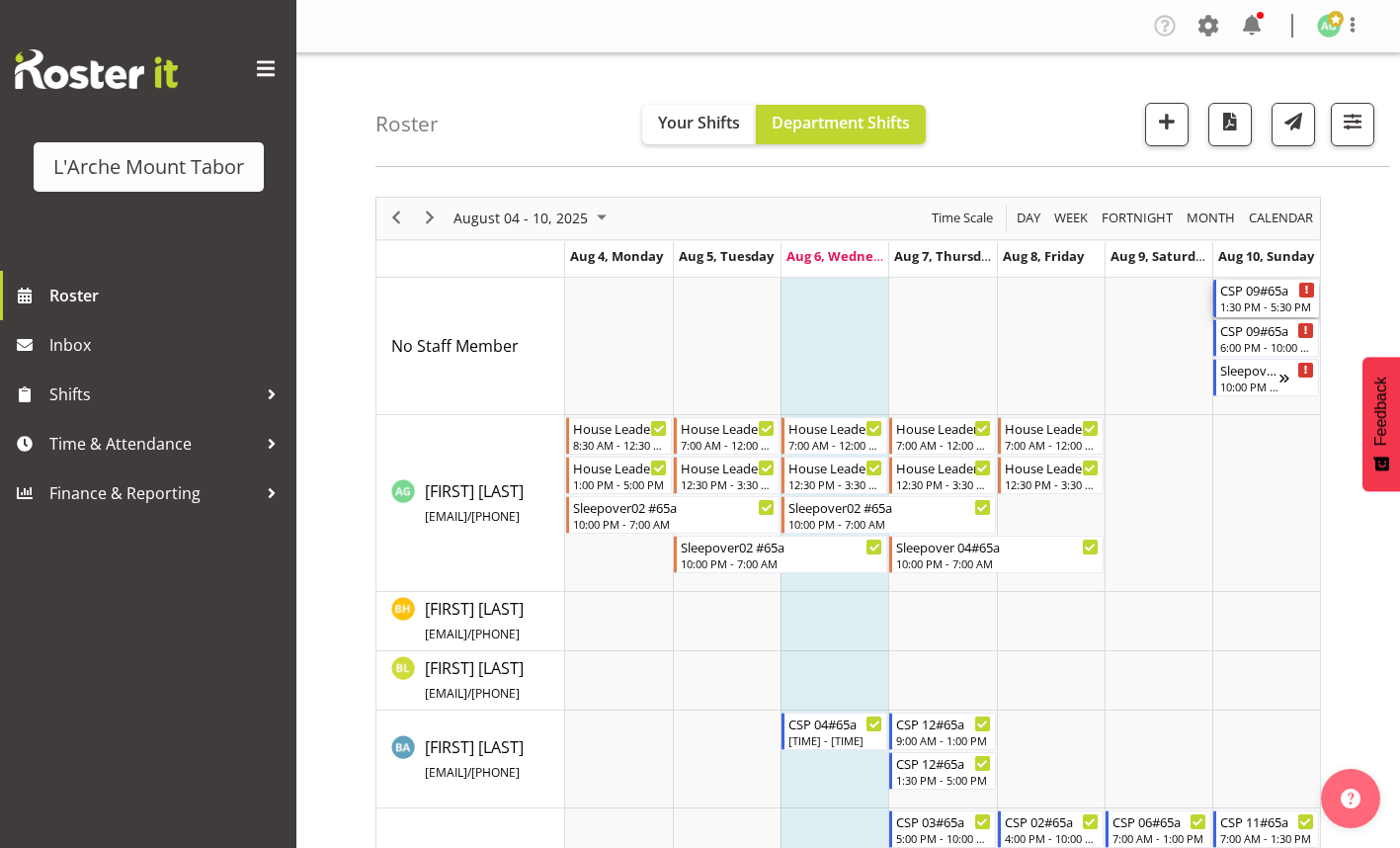 click on "1:30 PM - 5:30 PM" at bounding box center (1268, 306) 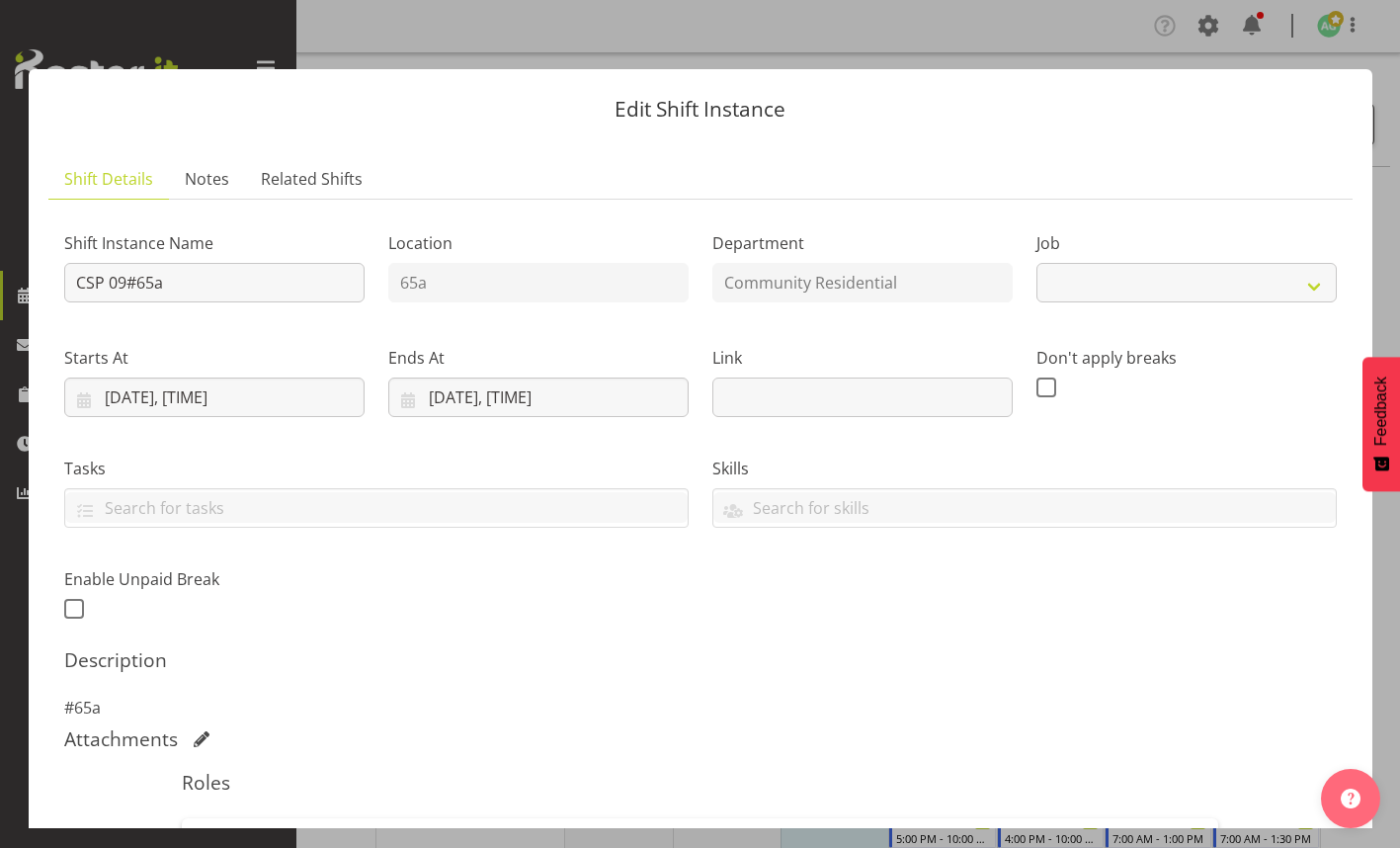 scroll, scrollTop: 99, scrollLeft: 0, axis: vertical 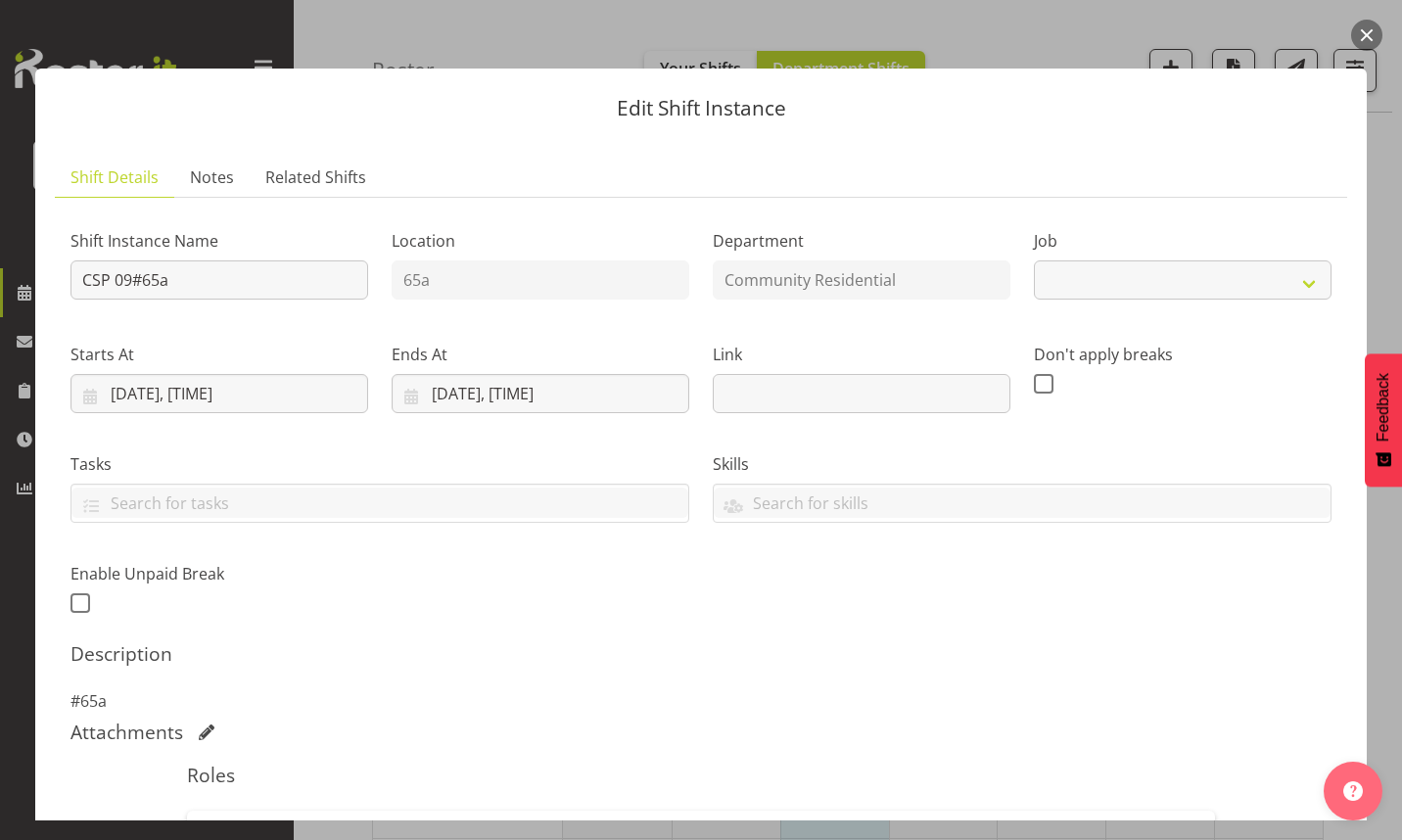 select on "2" 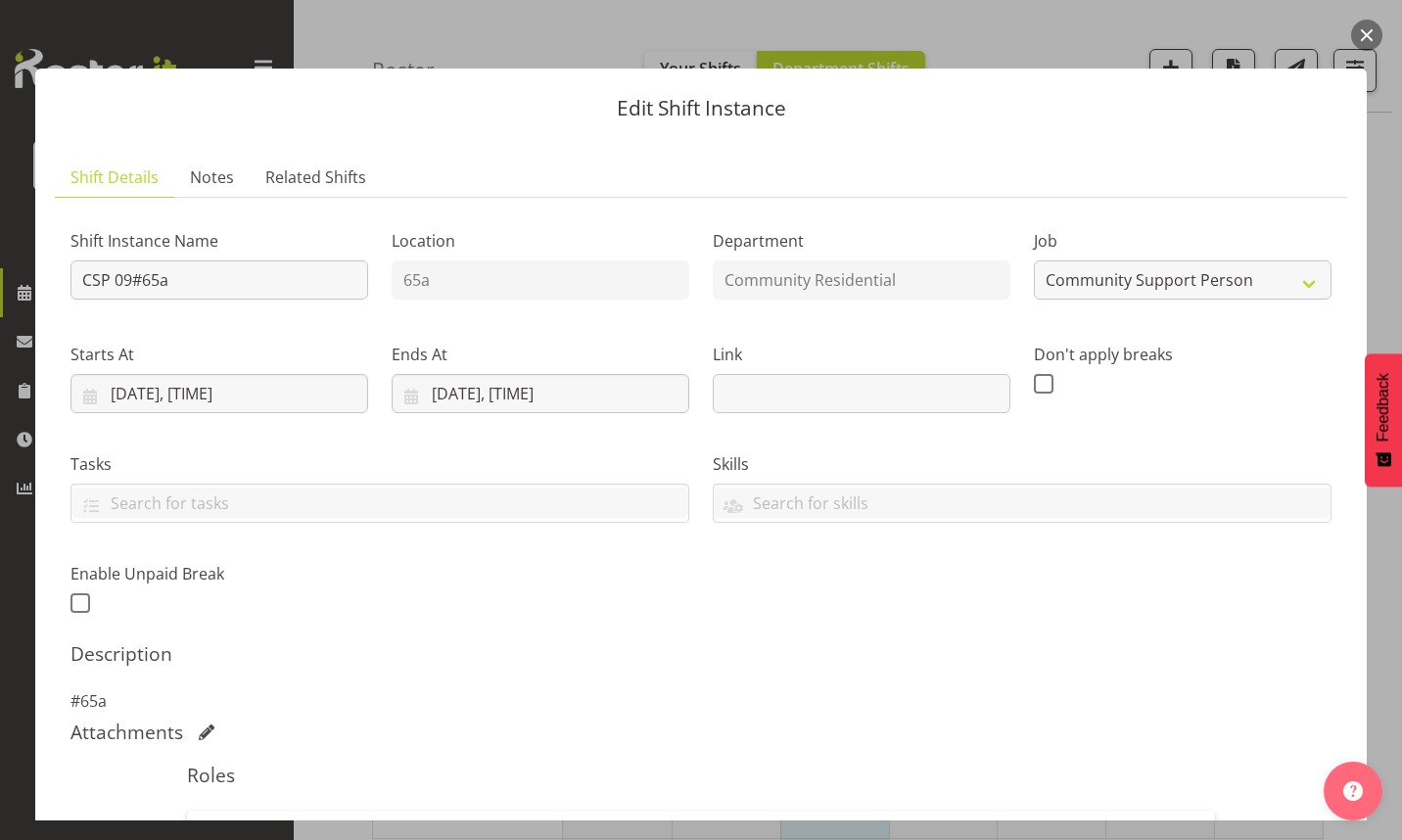 click at bounding box center (1367, 35) 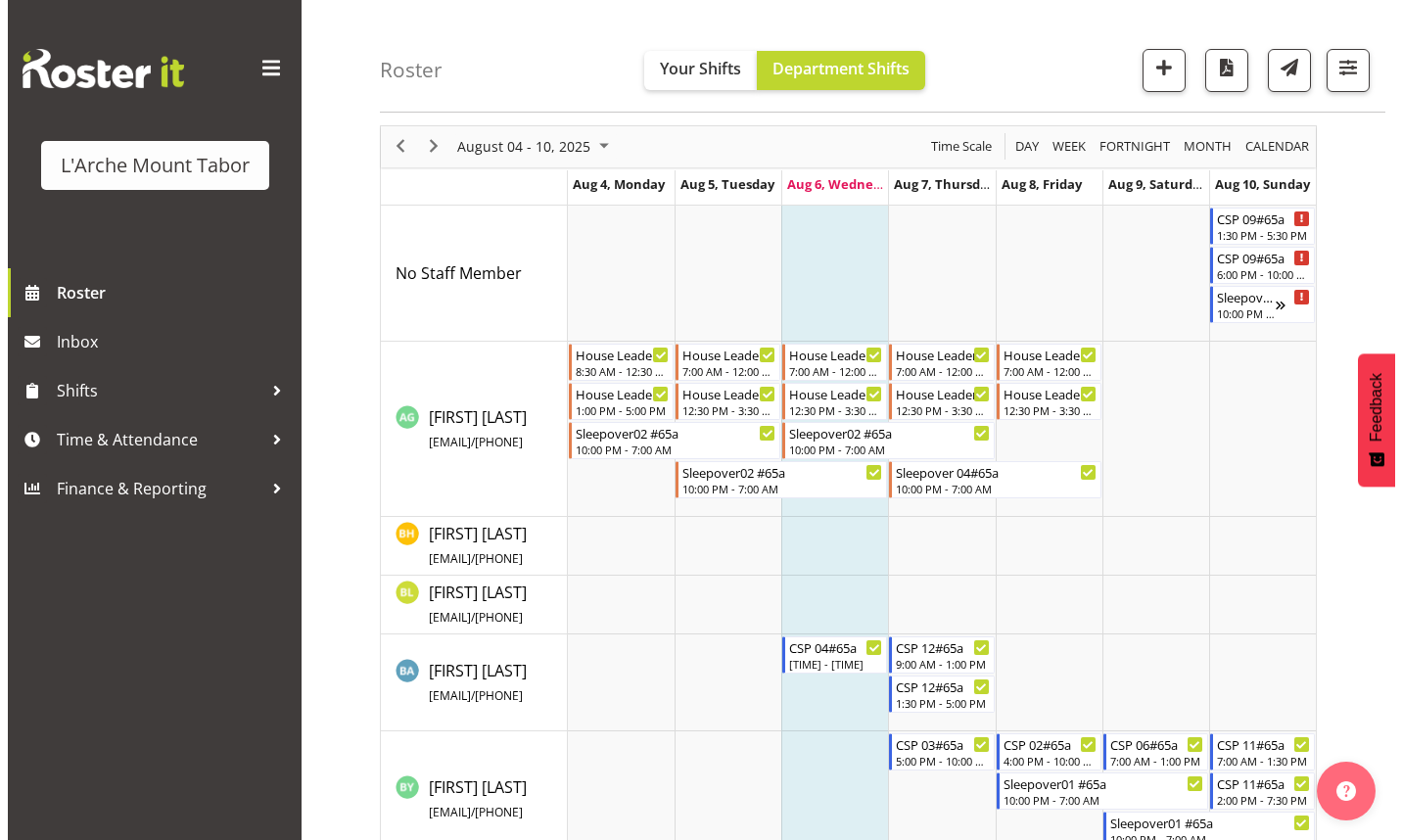 scroll, scrollTop: 0, scrollLeft: 0, axis: both 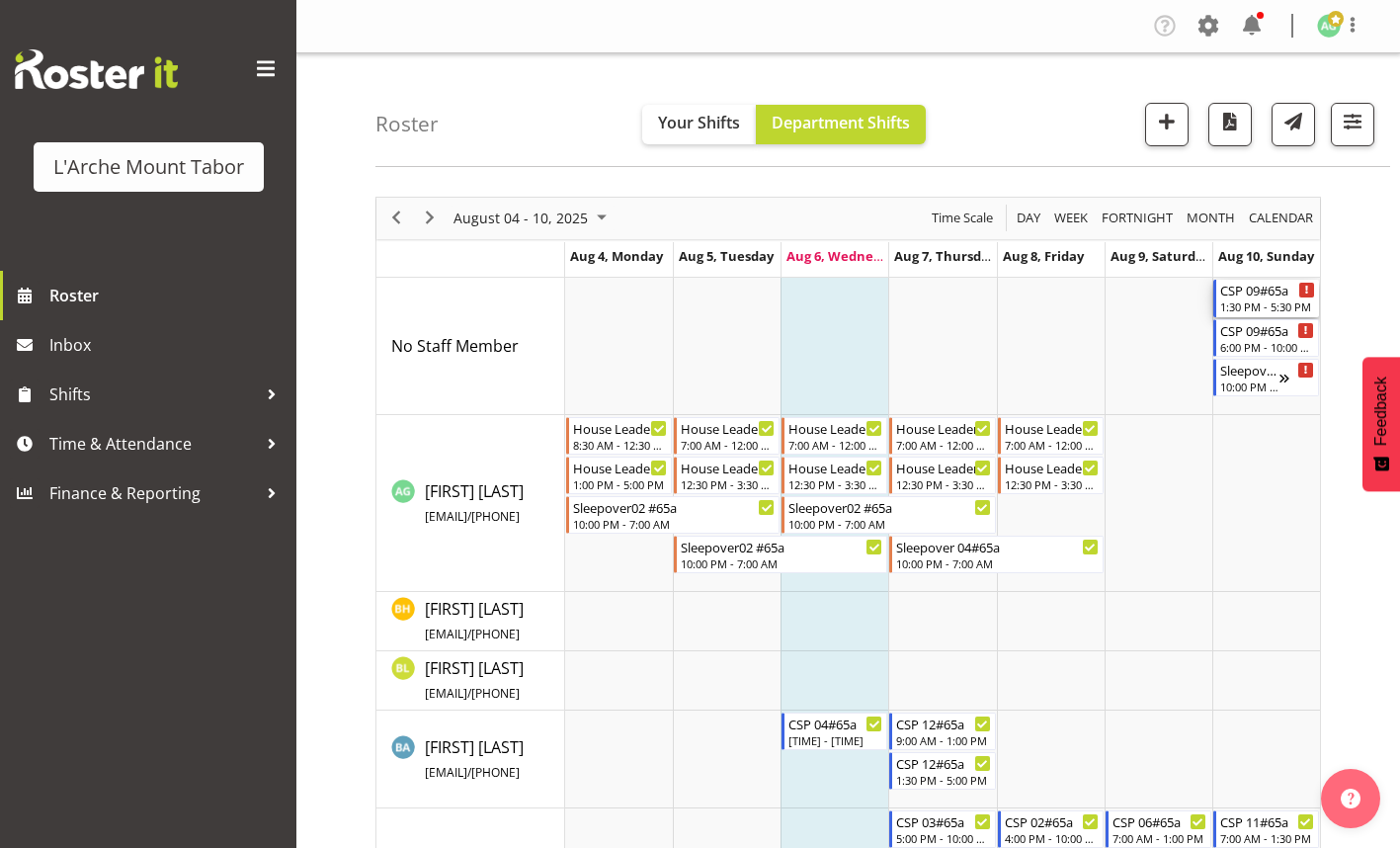 click on "1:30 PM - 5:30 PM" at bounding box center (1268, 306) 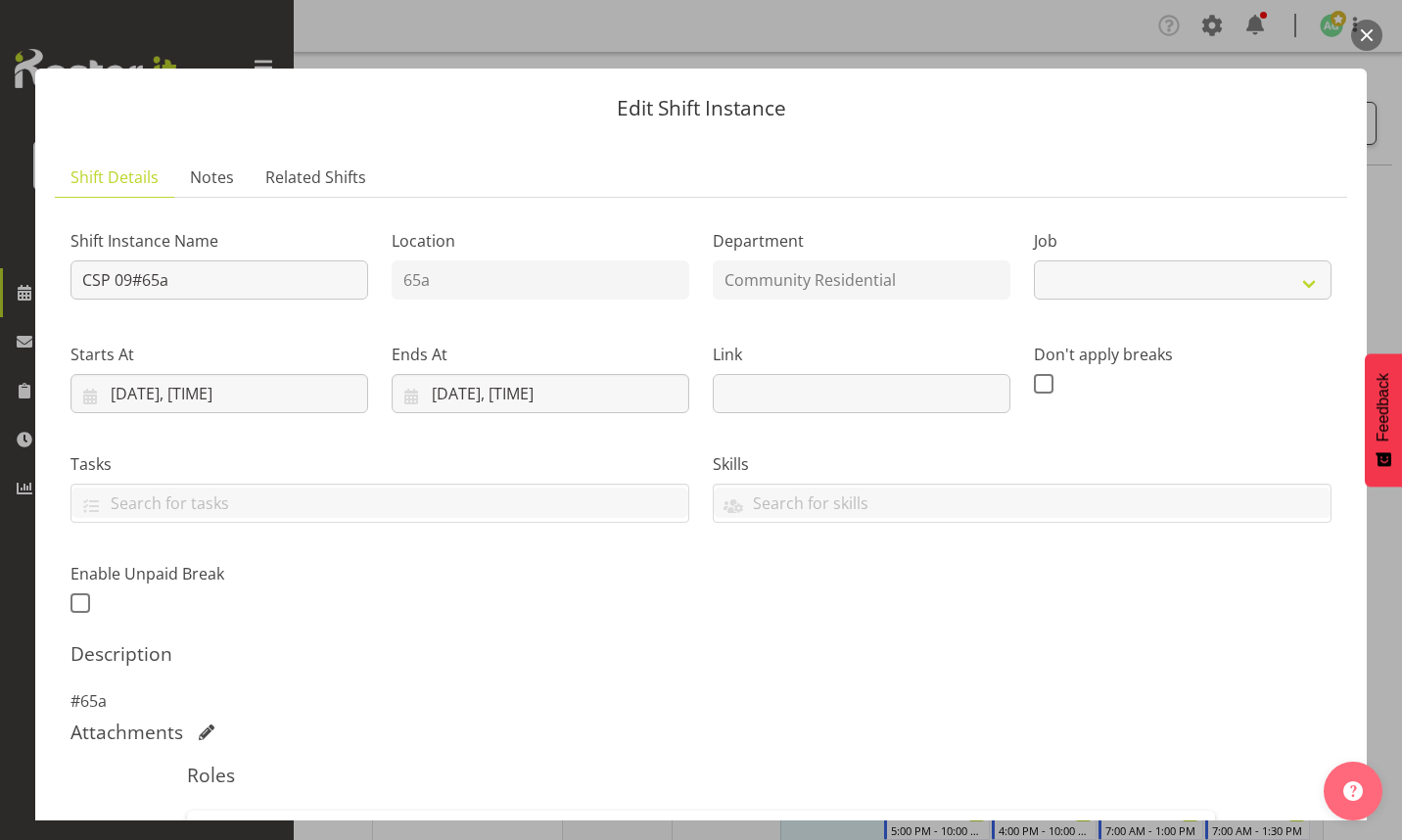 select on "2" 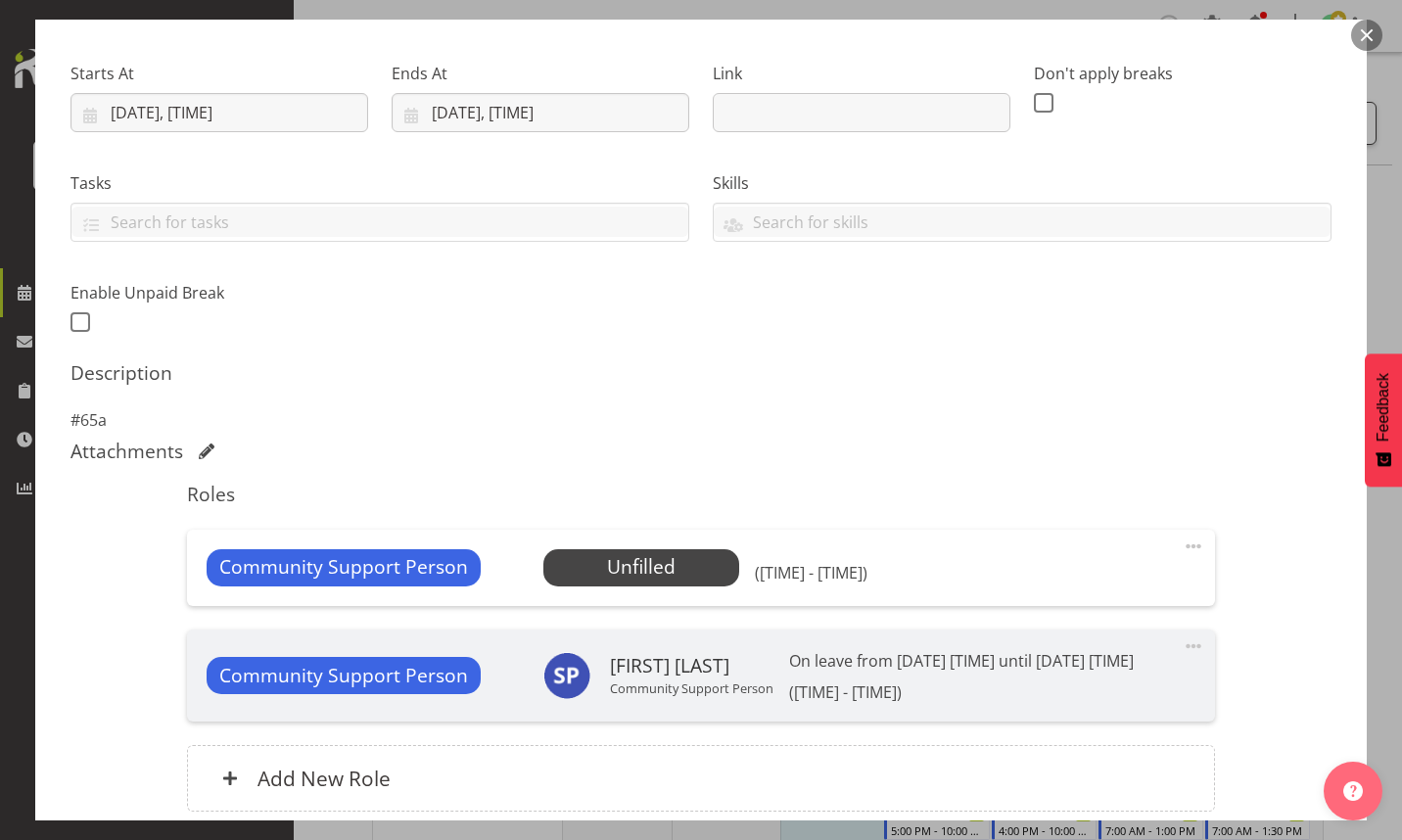 scroll, scrollTop: 294, scrollLeft: 0, axis: vertical 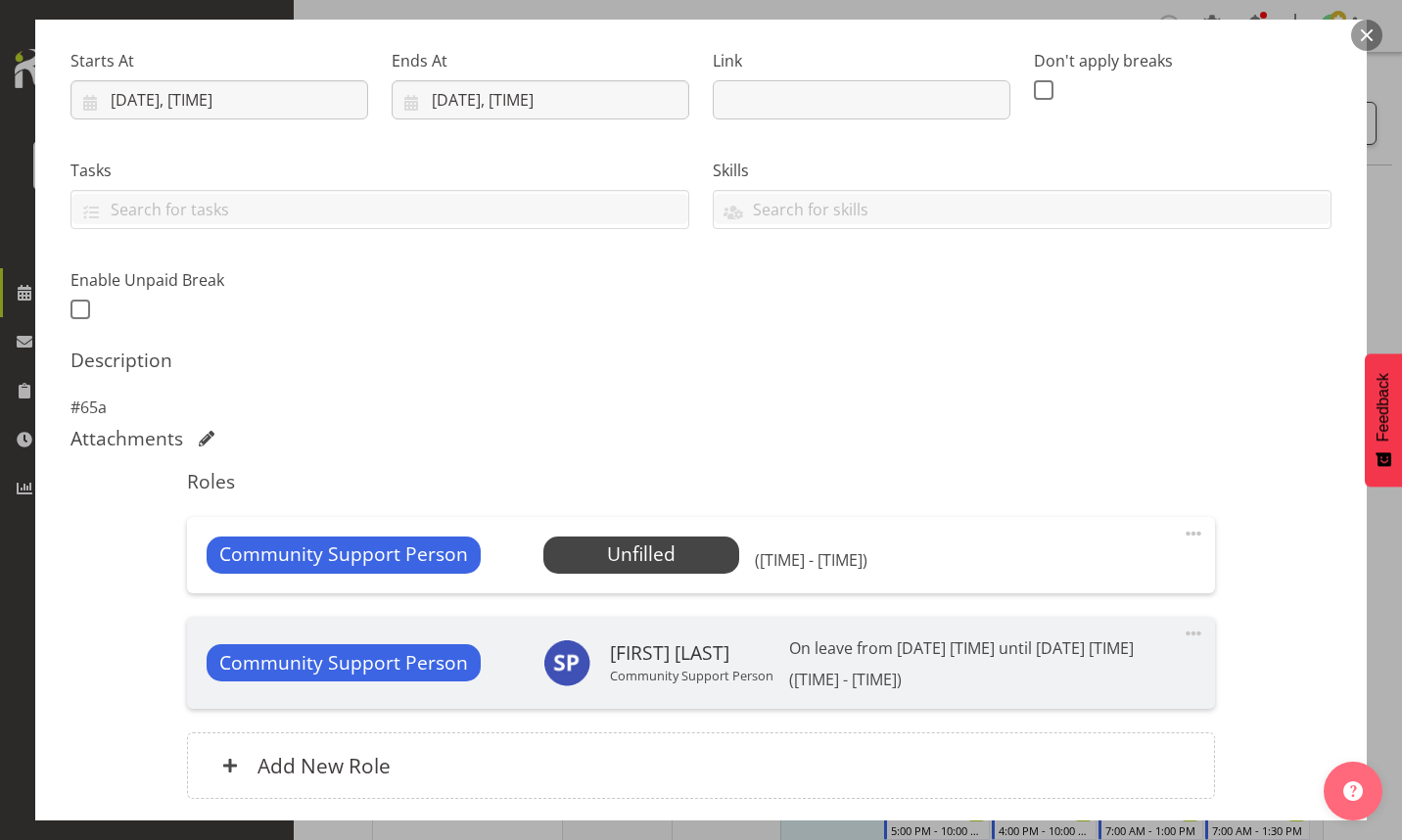 click at bounding box center (1193, 534) 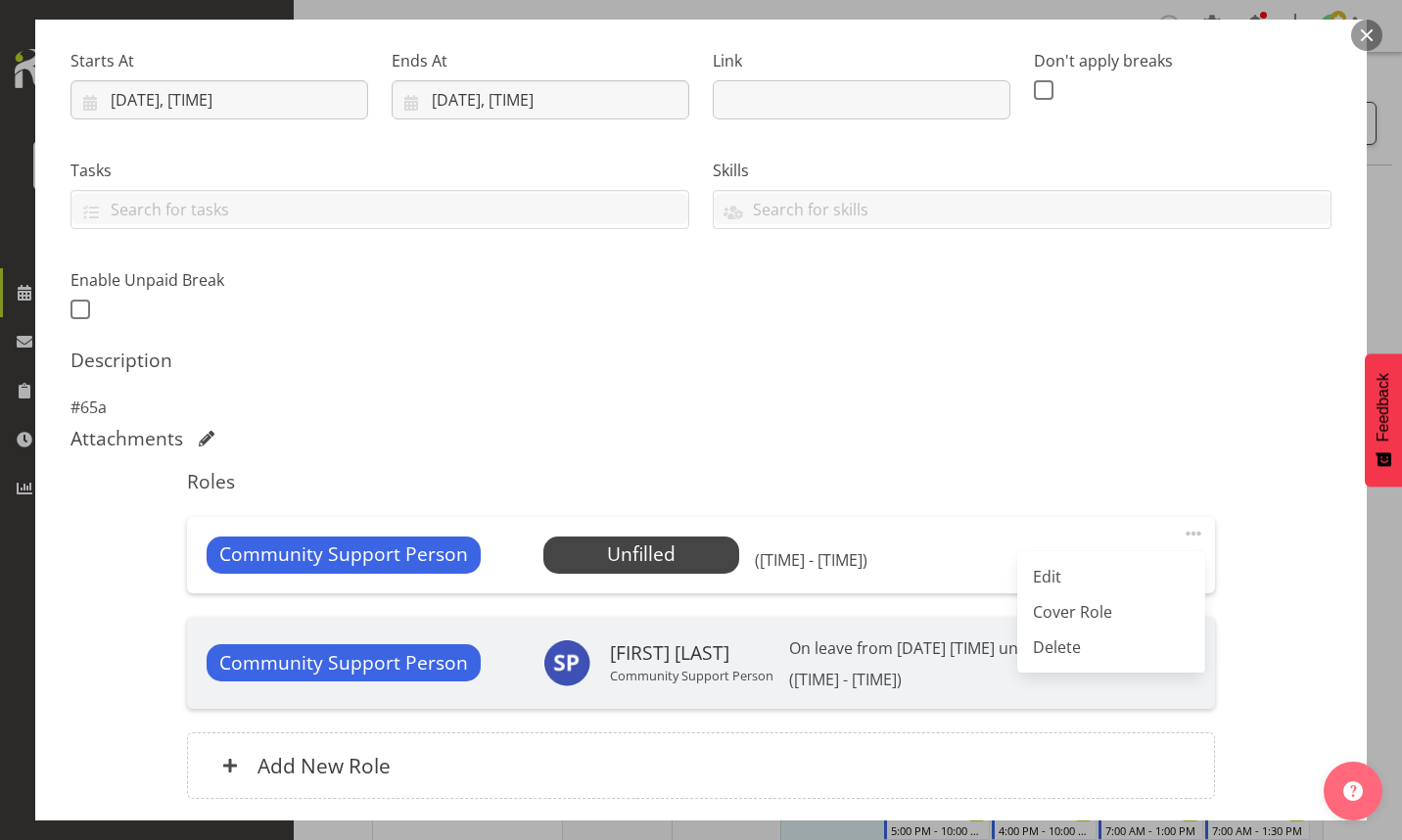 click on "Edit" at bounding box center (1111, 577) 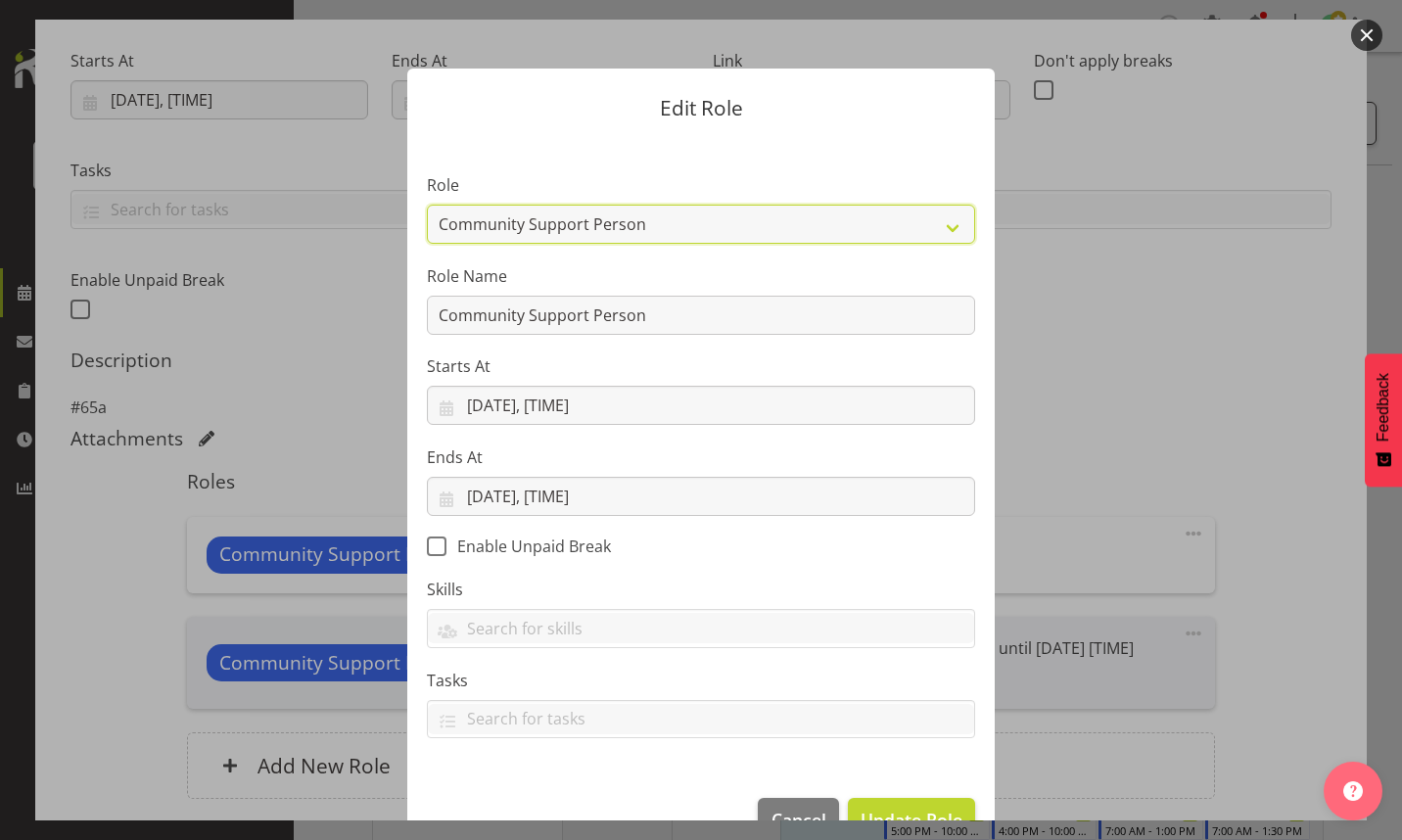 click on "Area Manager Art Coordination Community - SIL Community Leader Community Support Person Community Support Person - Casual House Leader Office Admin On-Call call out Senate Senior Coordinator SIL Coordination Sleep Over Volunteer" at bounding box center [701, 224] 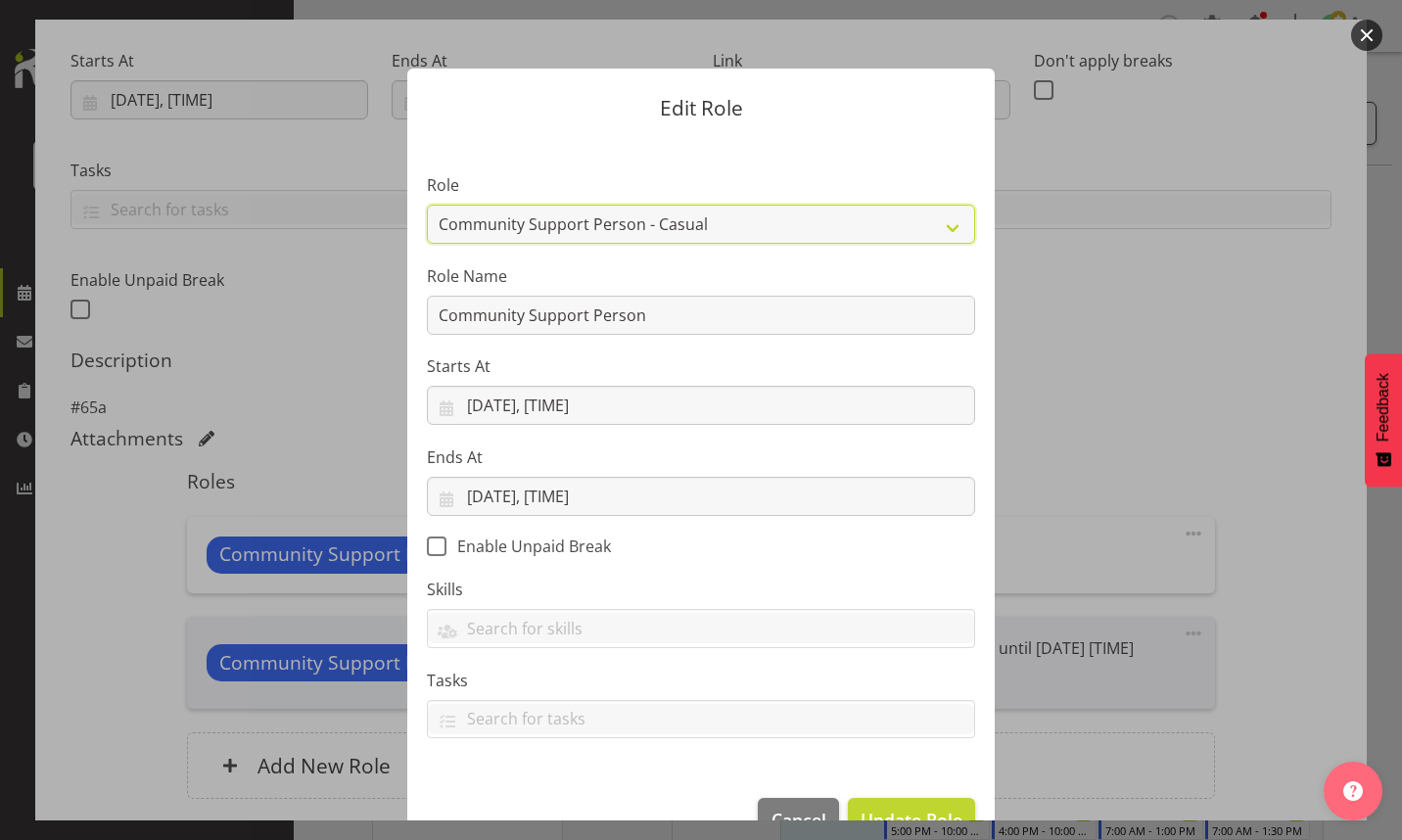 click on "Area Manager Art Coordination Community - SIL Community Leader Community Support Person Community Support Person - Casual House Leader Office Admin On-Call call out Senate Senior Coordinator SIL Coordination Sleep Over Volunteer" at bounding box center (701, 224) 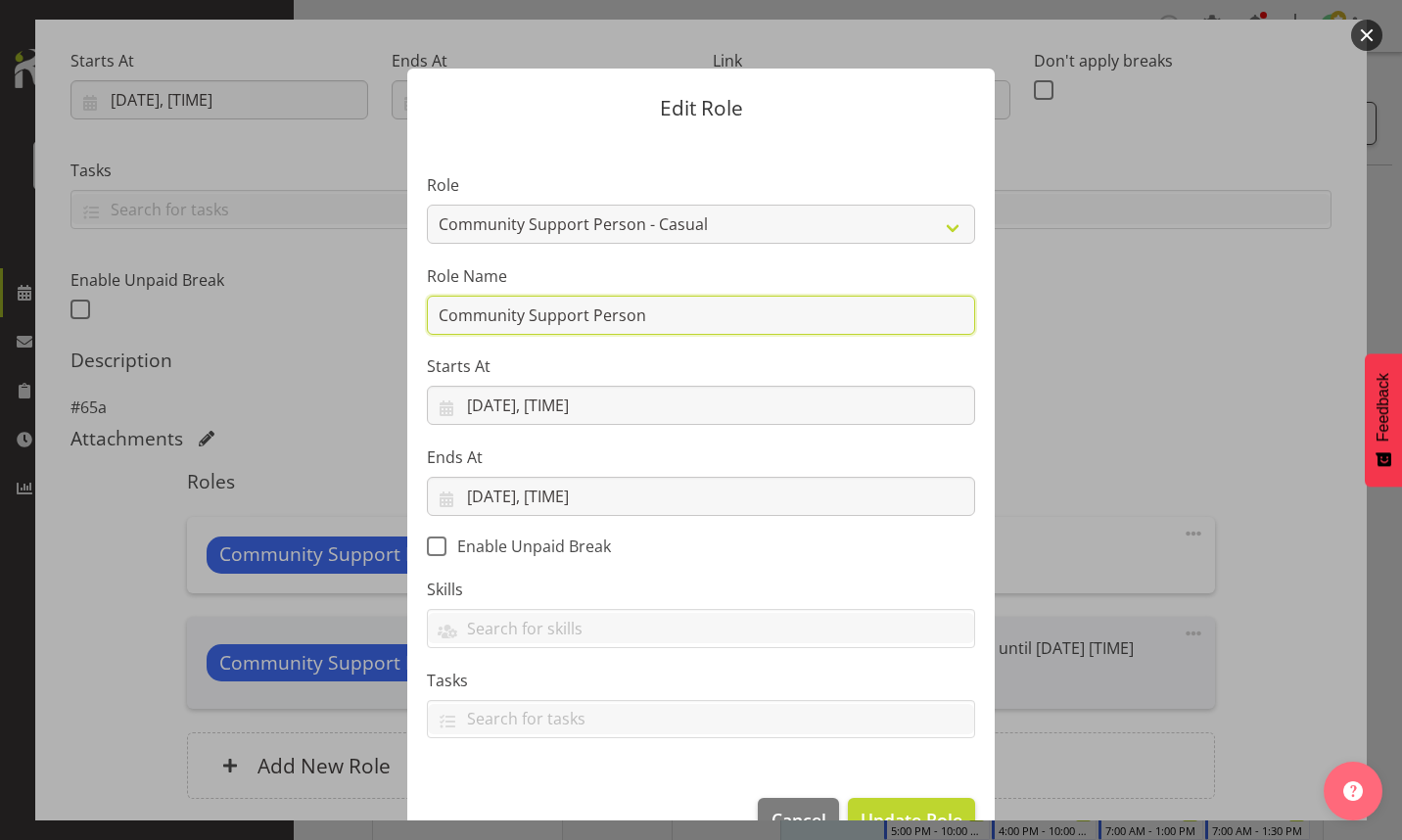 click on "Community Support Person" at bounding box center (701, 315) 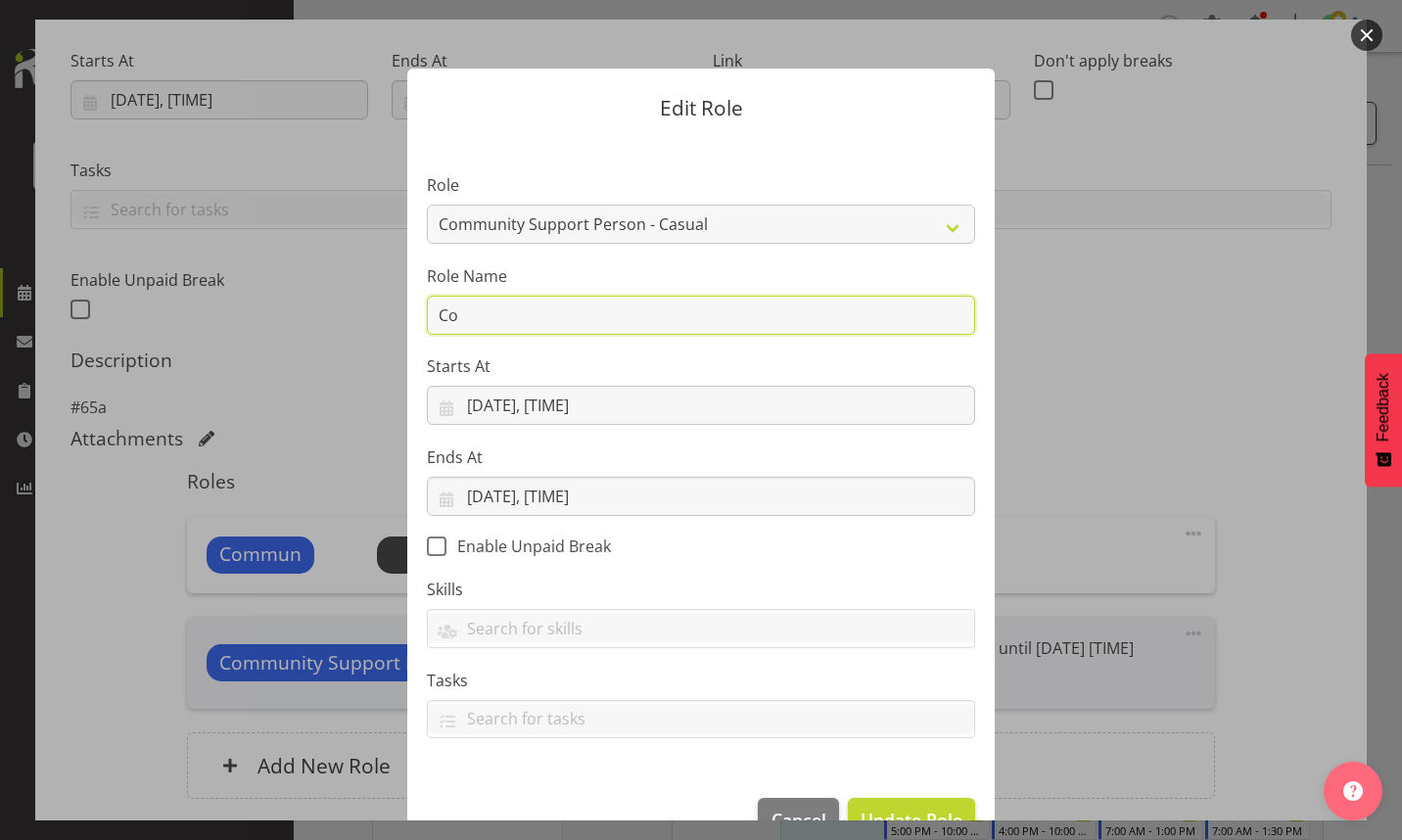 type on "C" 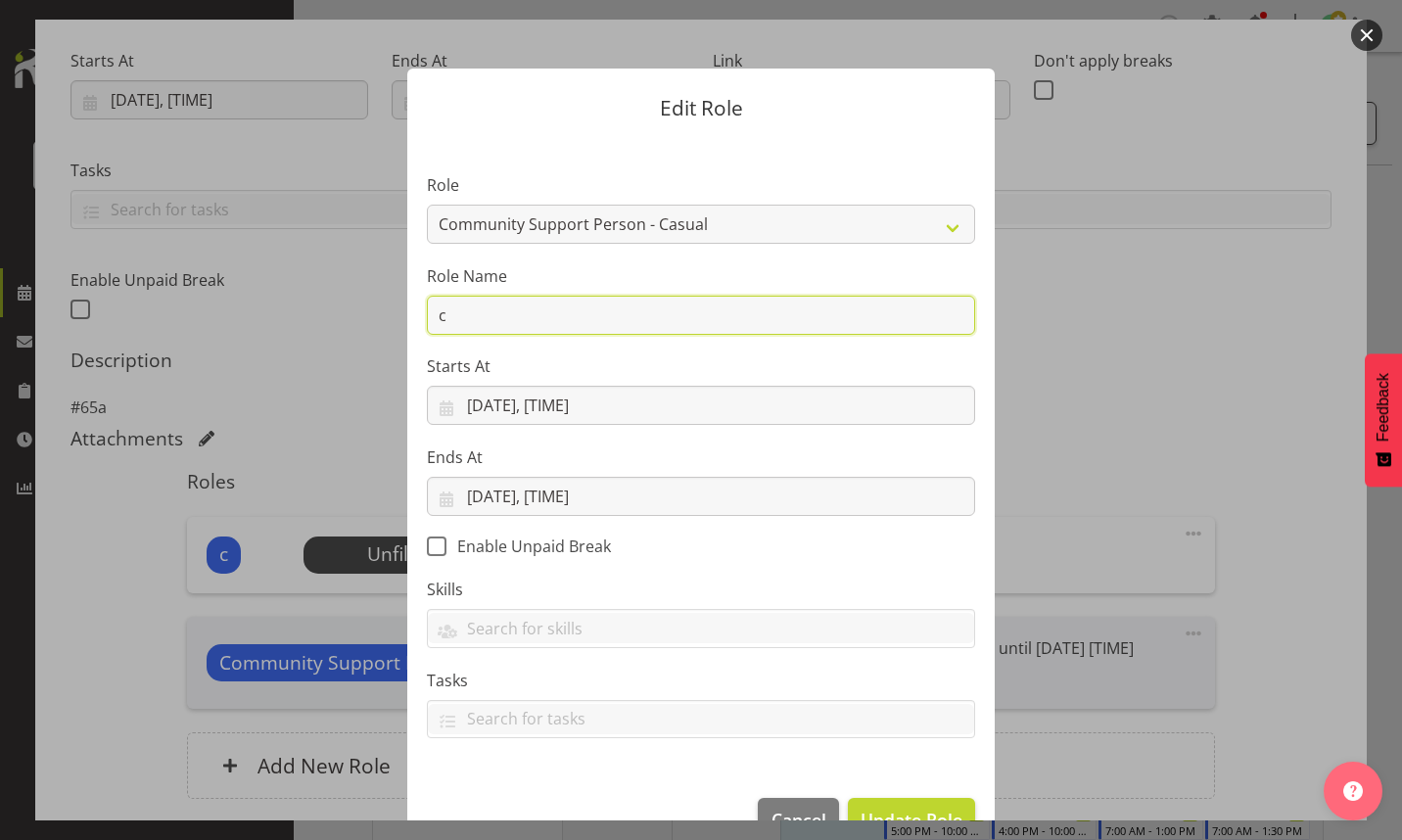 type on "CSP 06 #65A" 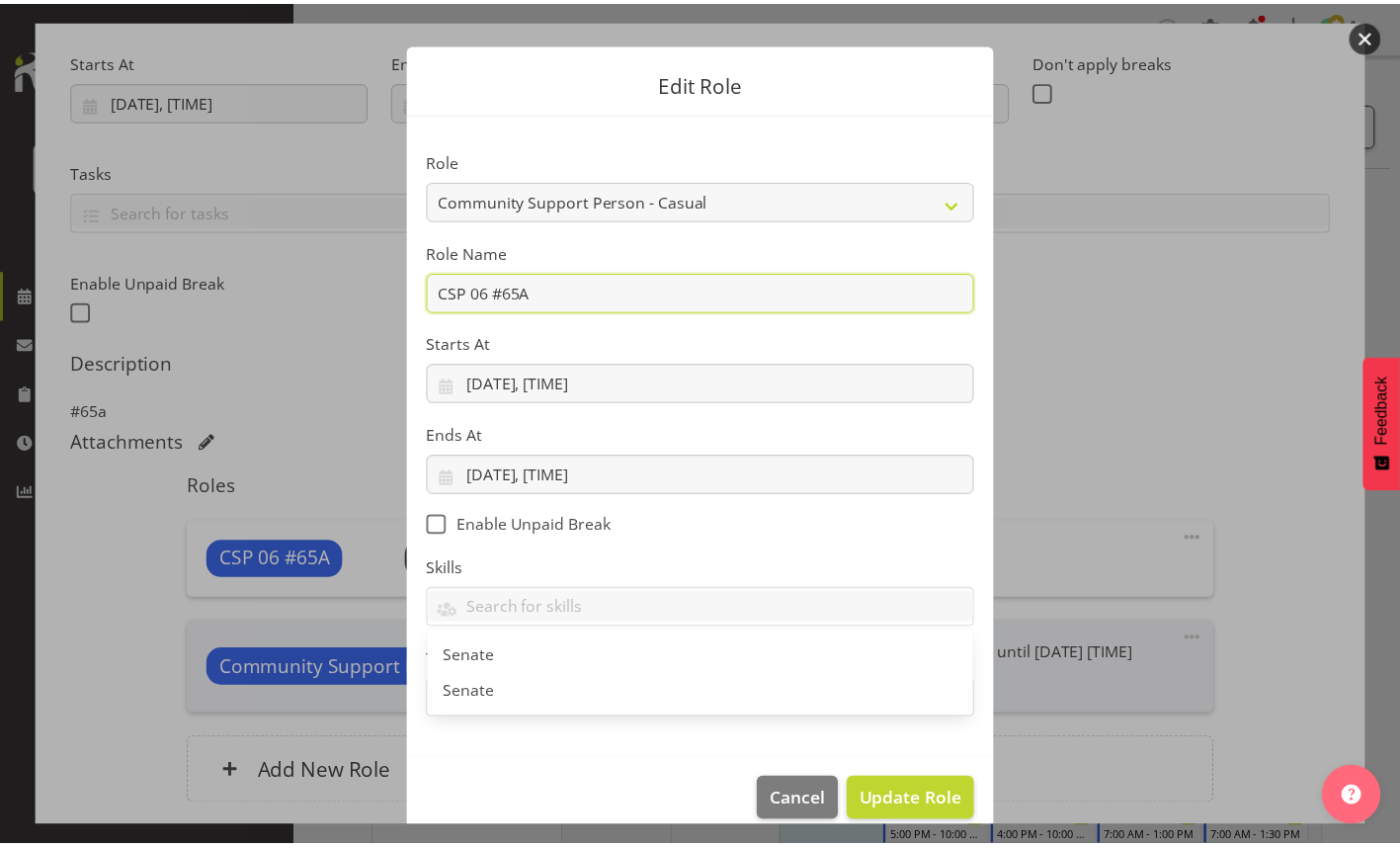 scroll, scrollTop: 50, scrollLeft: 0, axis: vertical 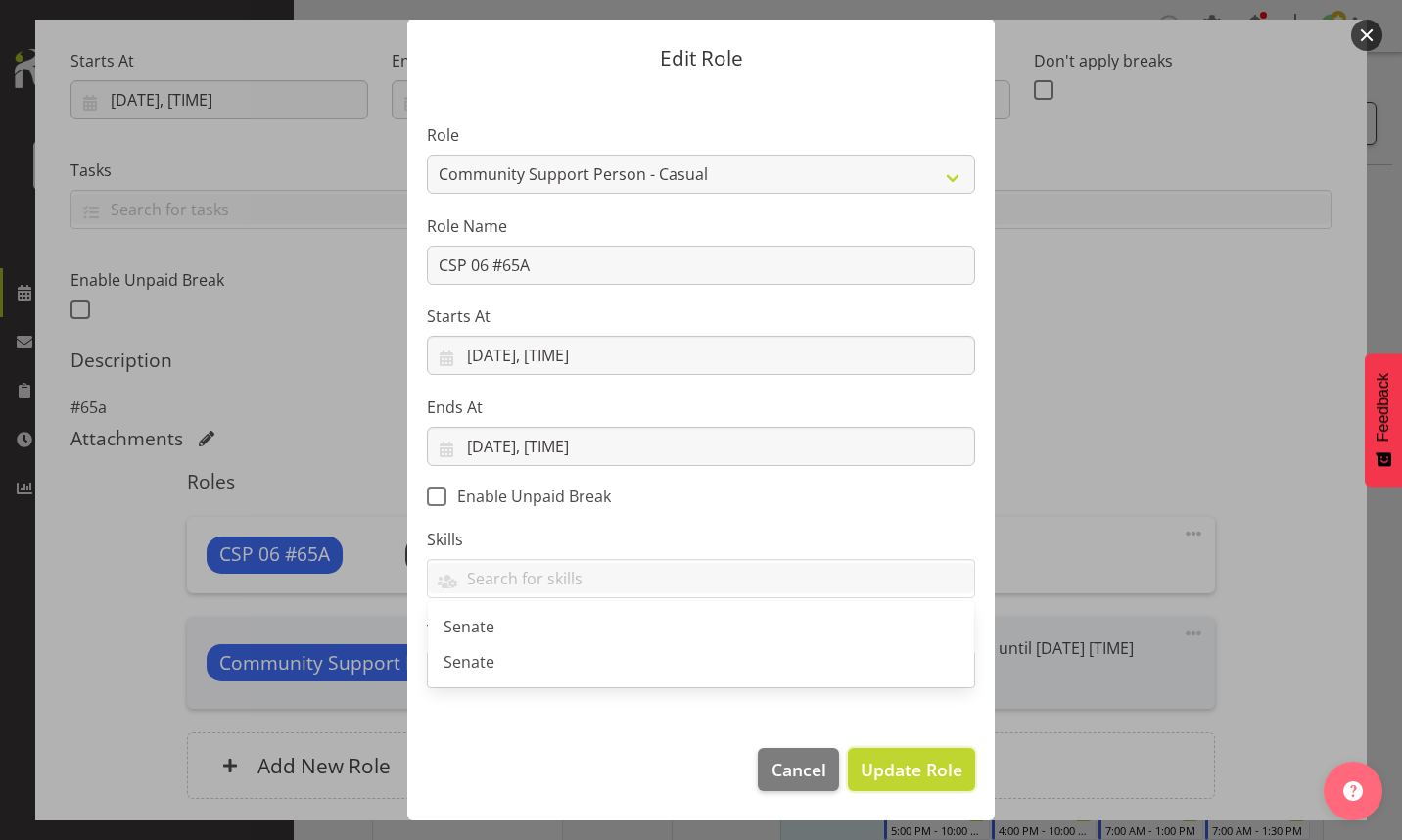 click on "Update Role" at bounding box center [911, 770] 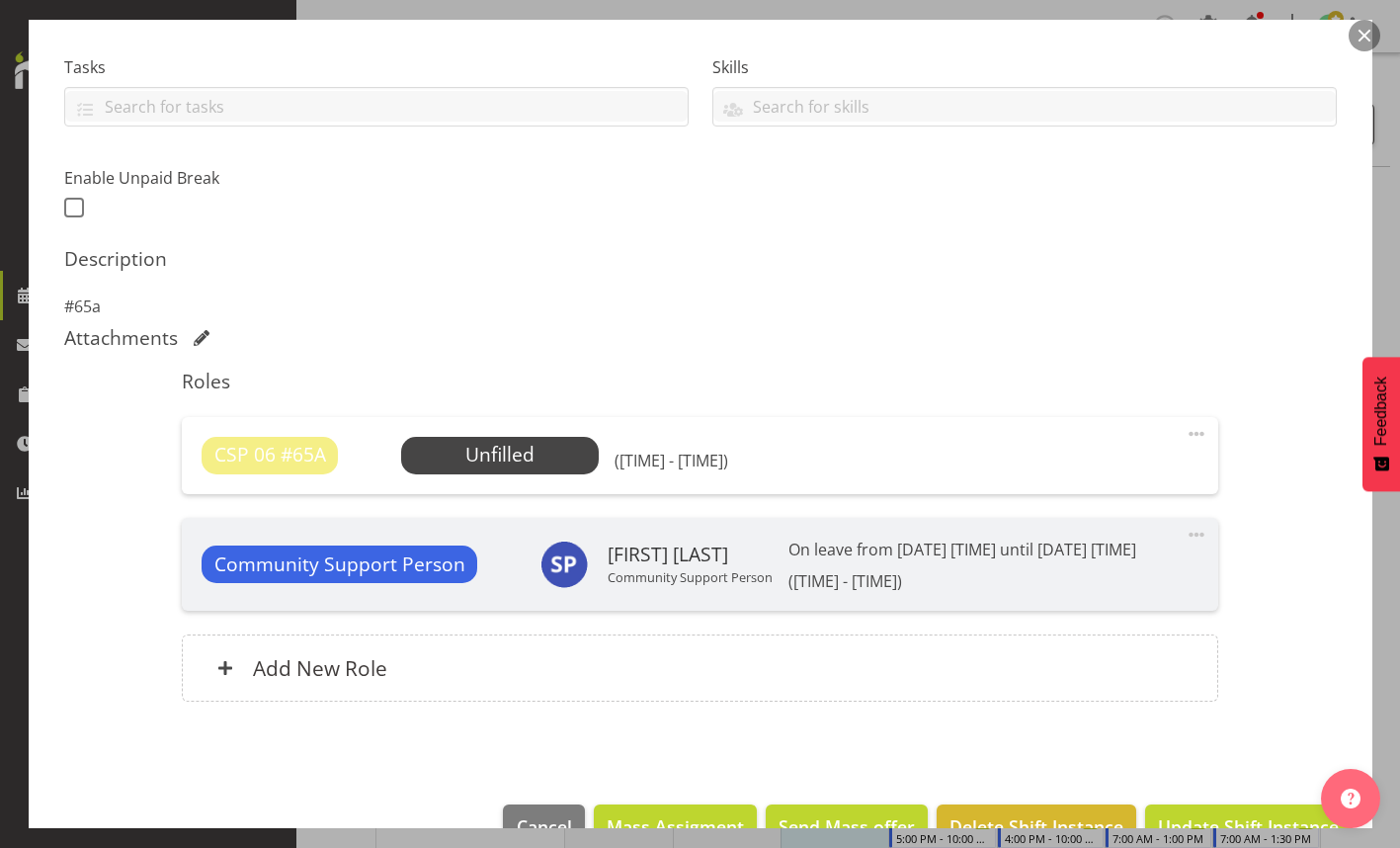 scroll, scrollTop: 474, scrollLeft: 0, axis: vertical 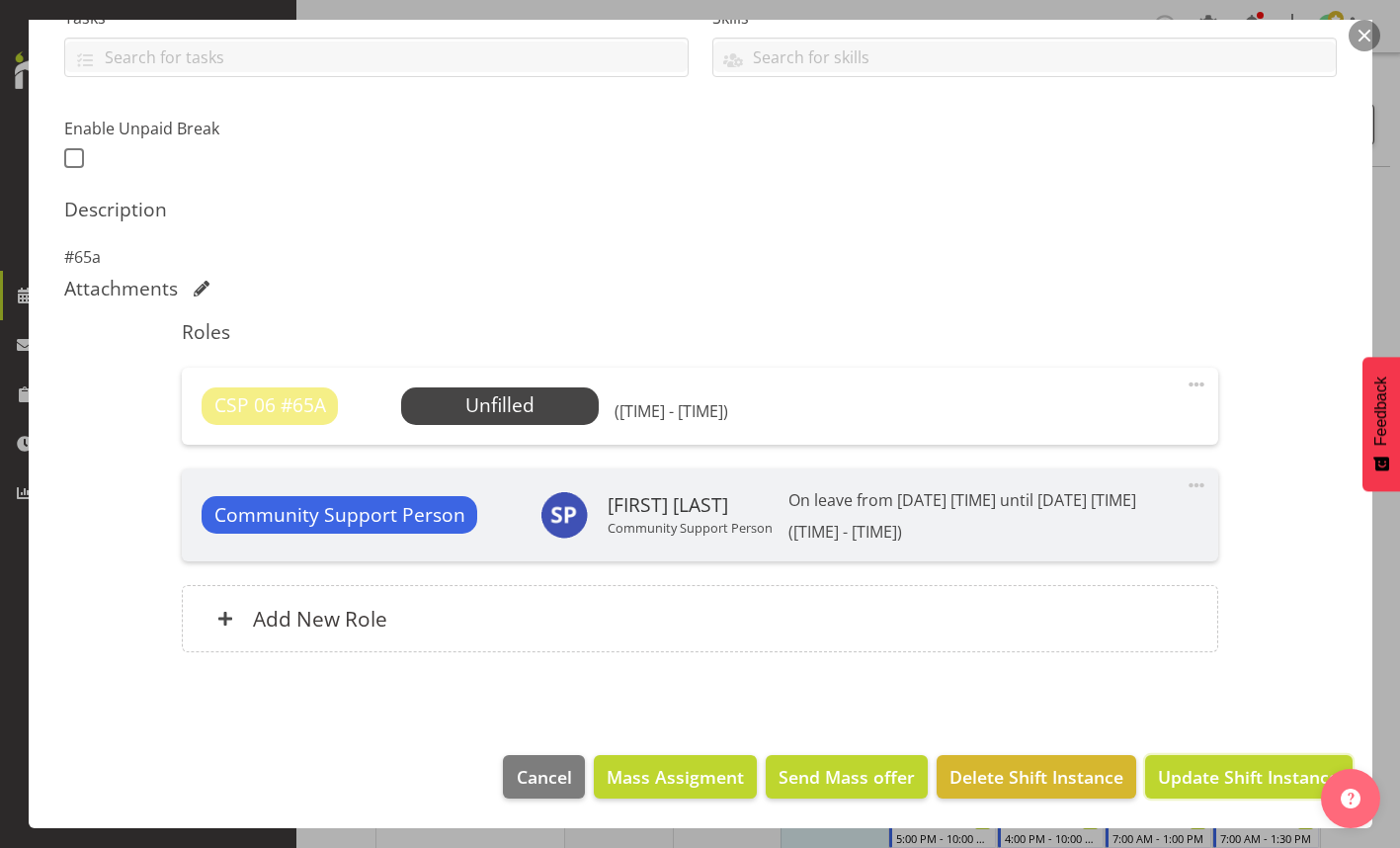 click on "Update Shift Instance" at bounding box center [1248, 777] 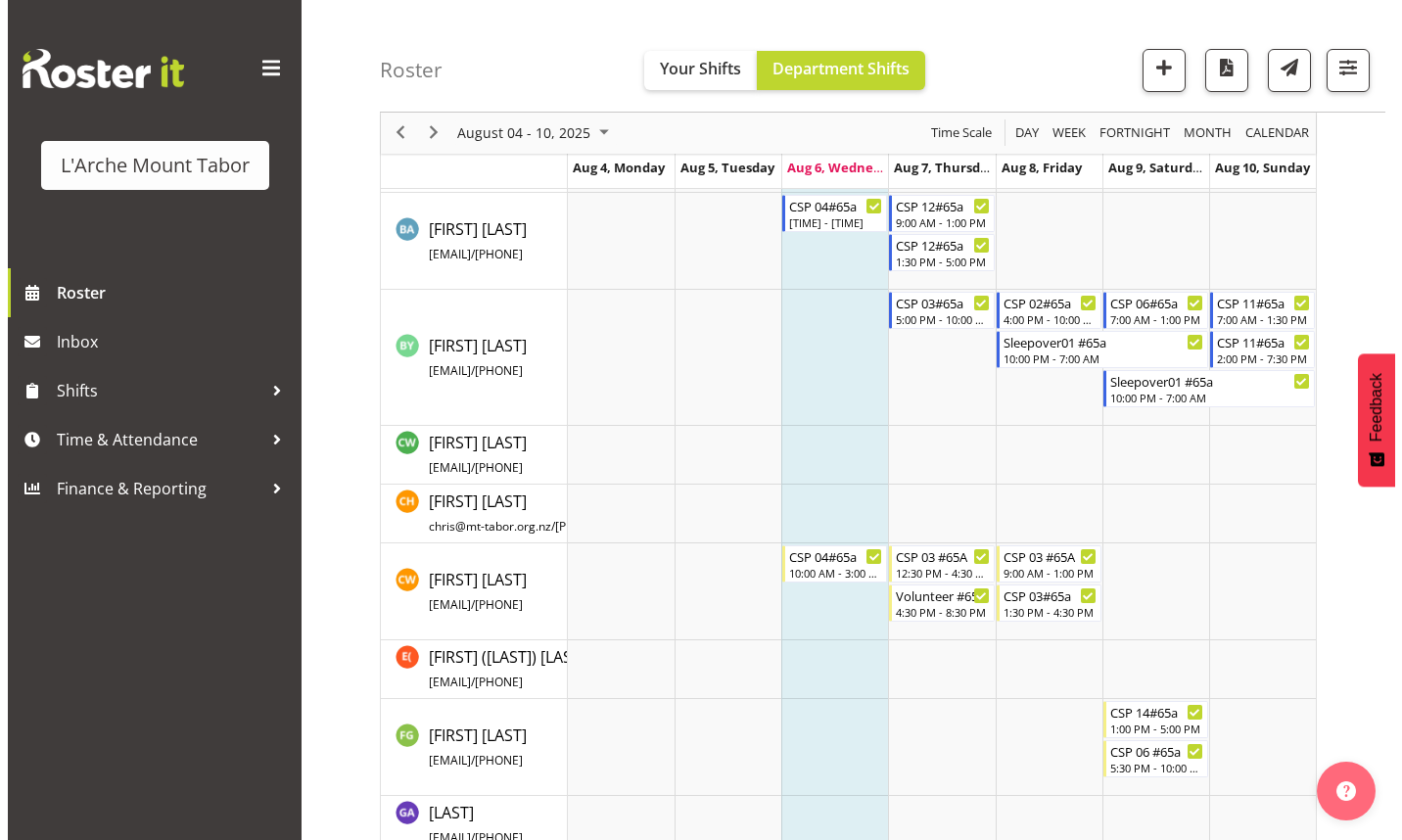 scroll, scrollTop: 0, scrollLeft: 0, axis: both 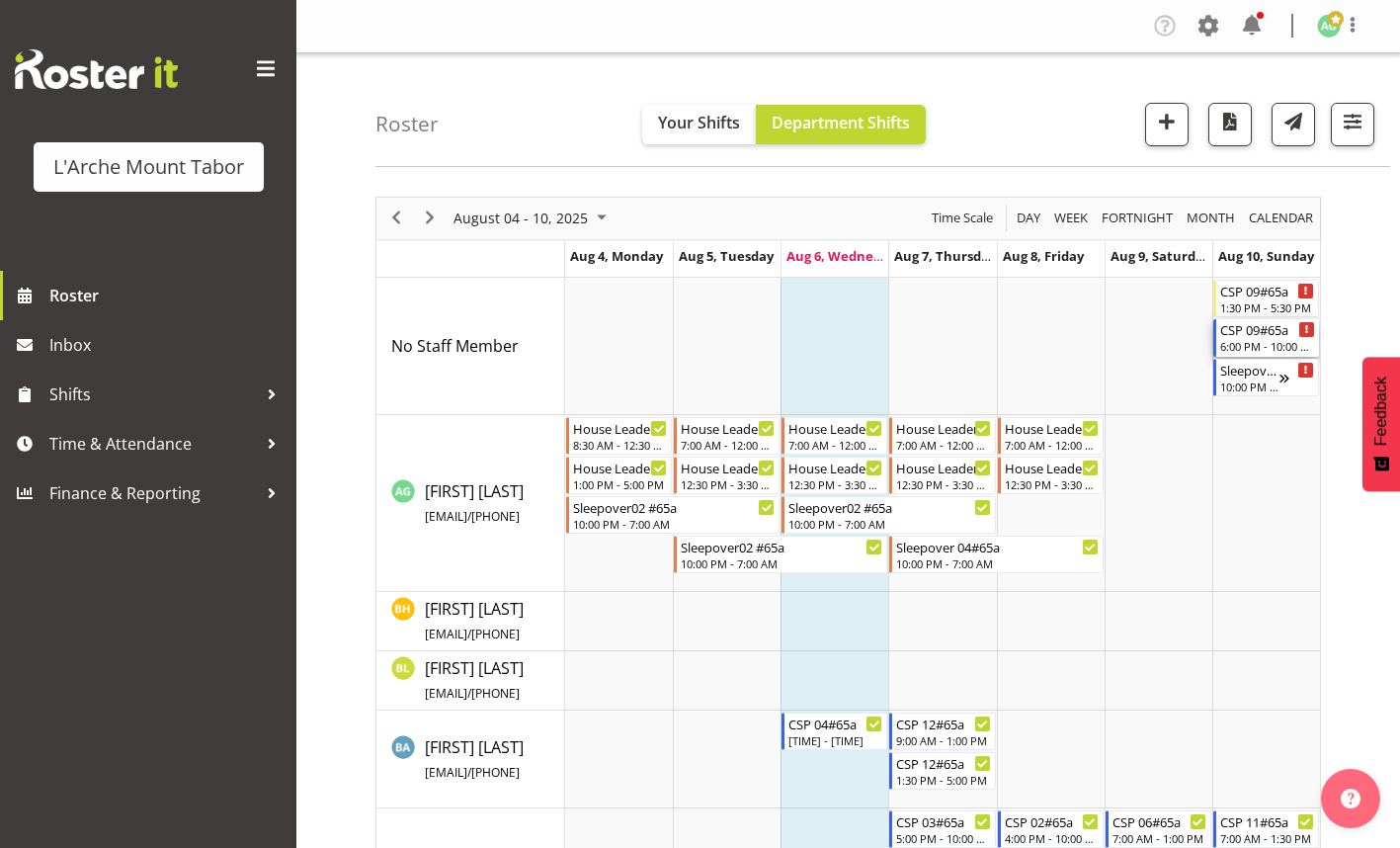 click on "6:00 PM - 10:00 PM" at bounding box center [1268, 346] 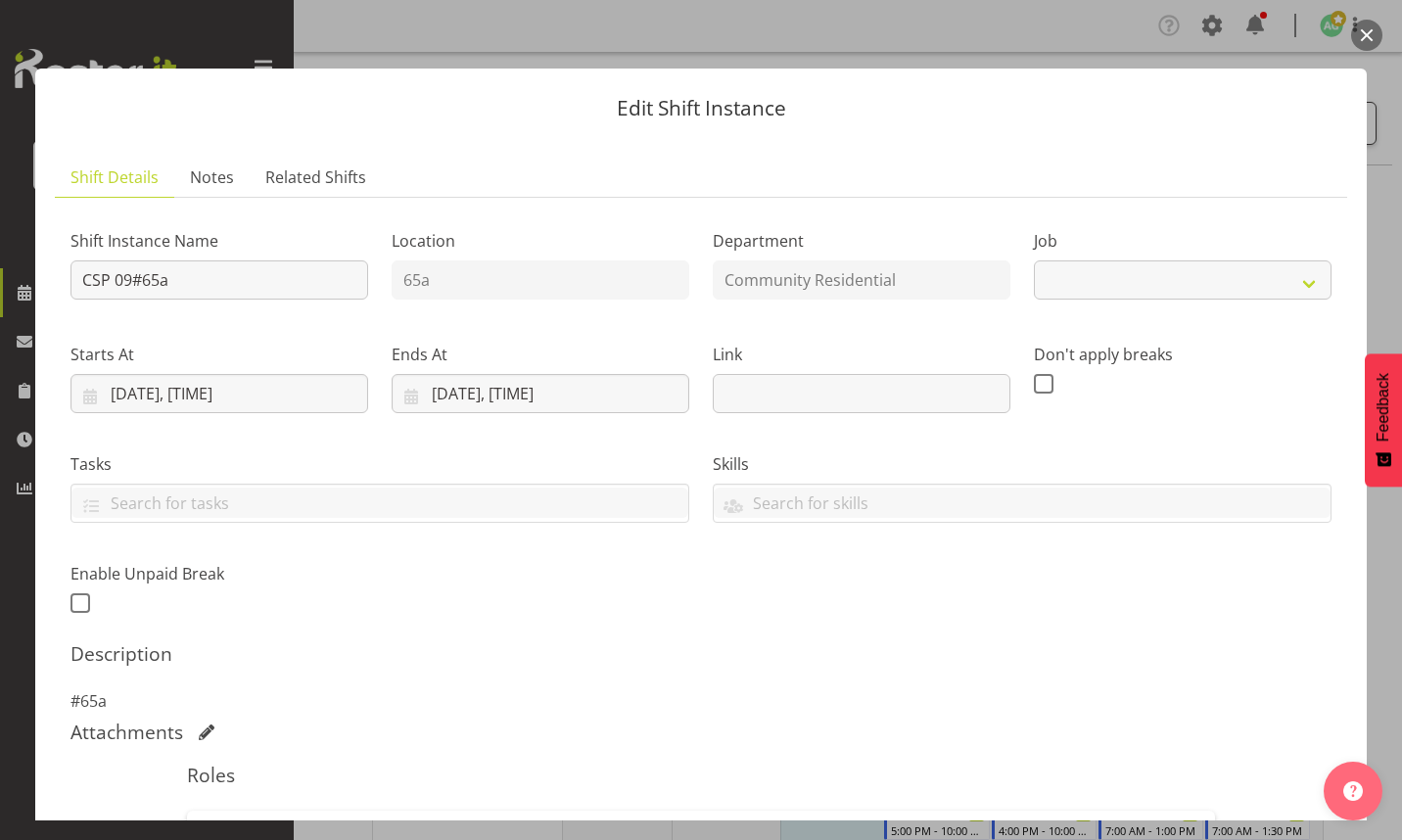select on "2" 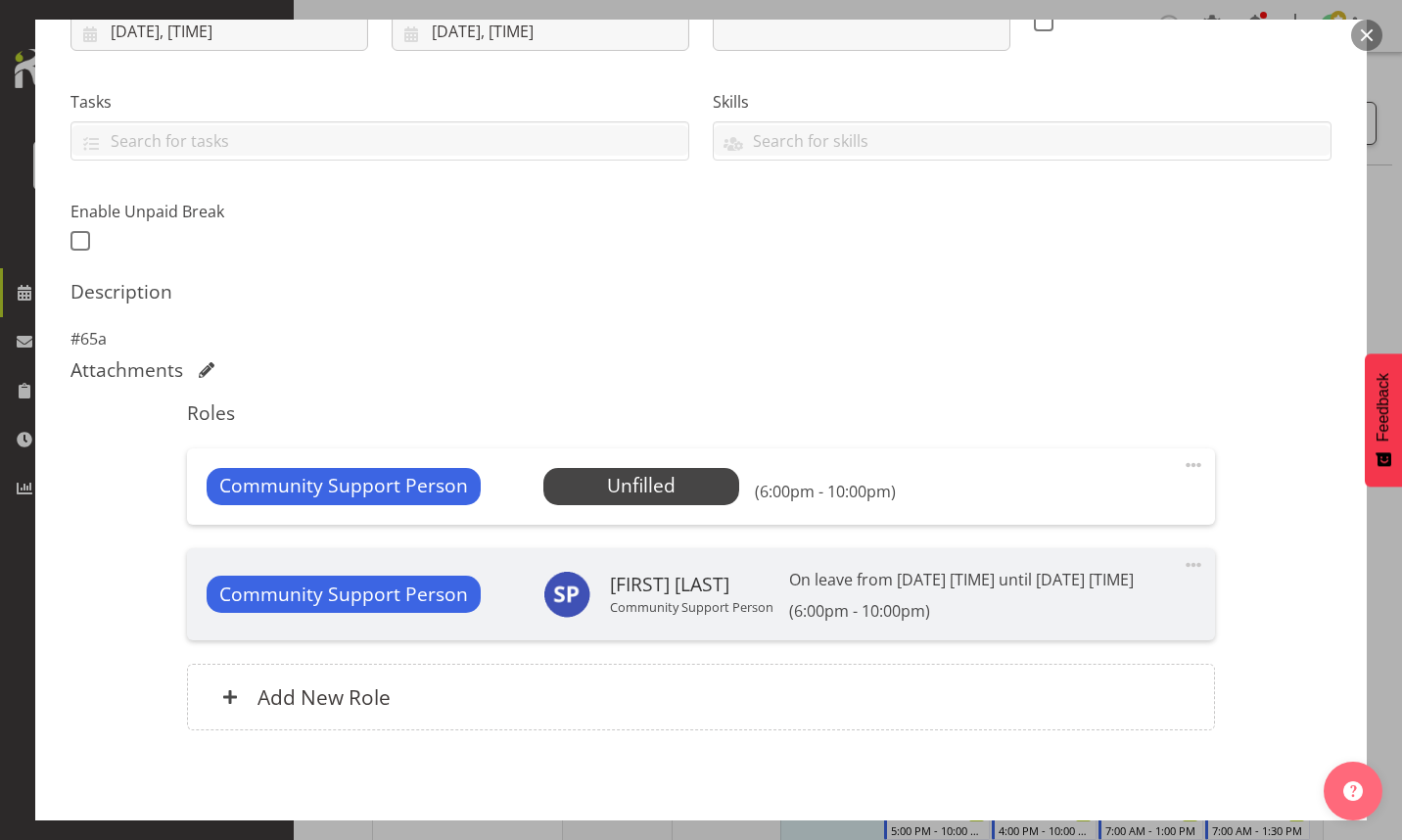 scroll, scrollTop: 392, scrollLeft: 0, axis: vertical 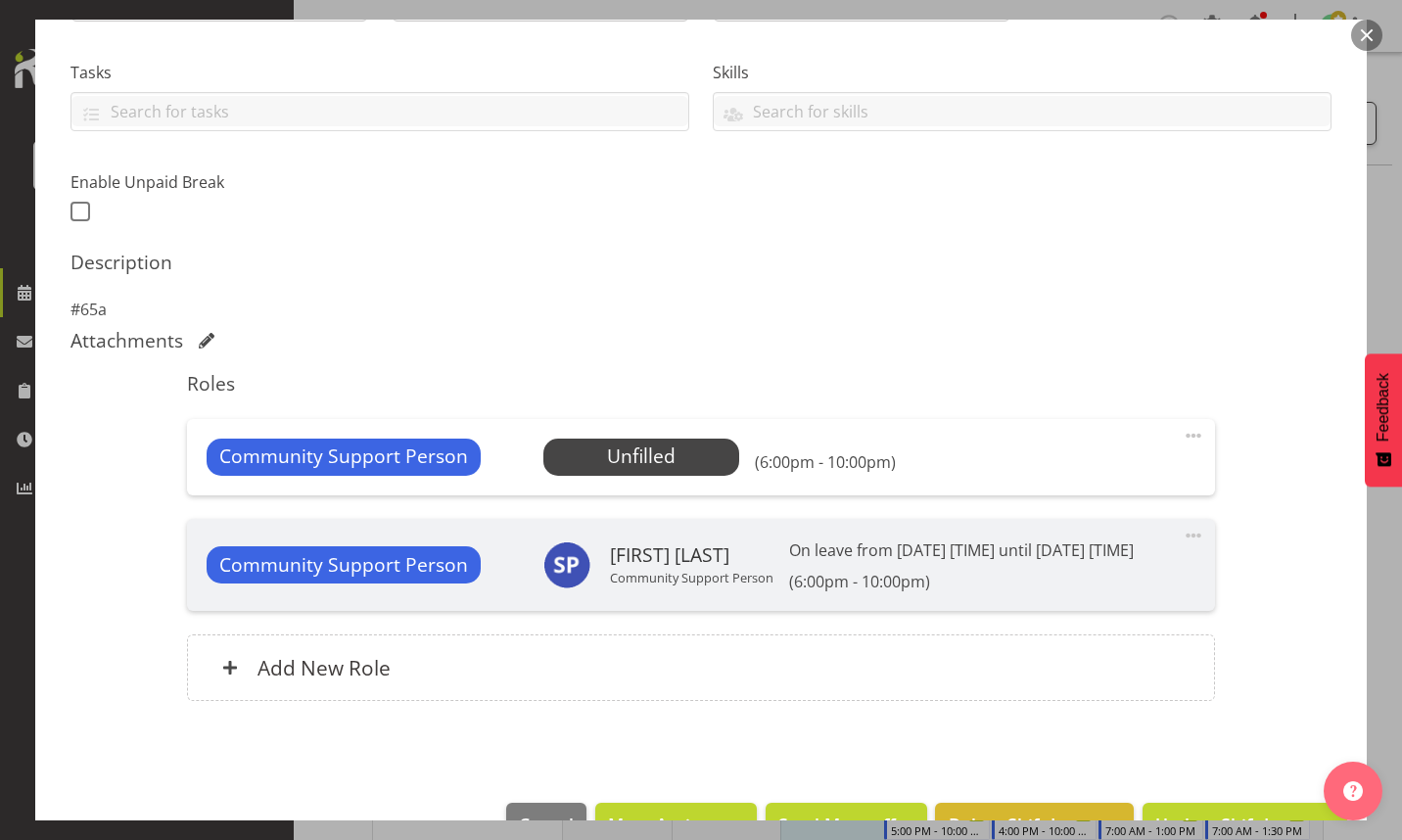 click at bounding box center [1193, 436] 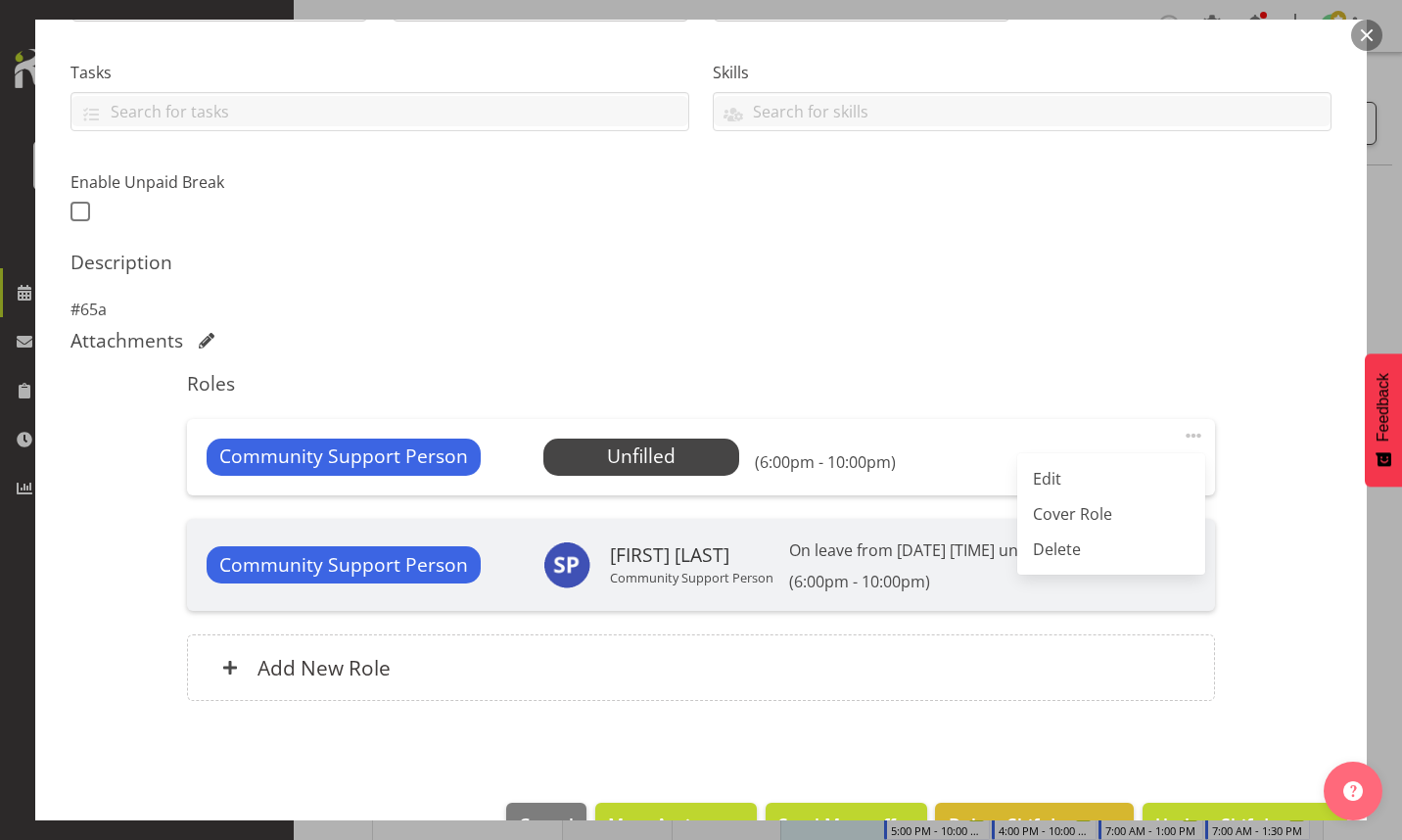click on "Edit" at bounding box center (1111, 479) 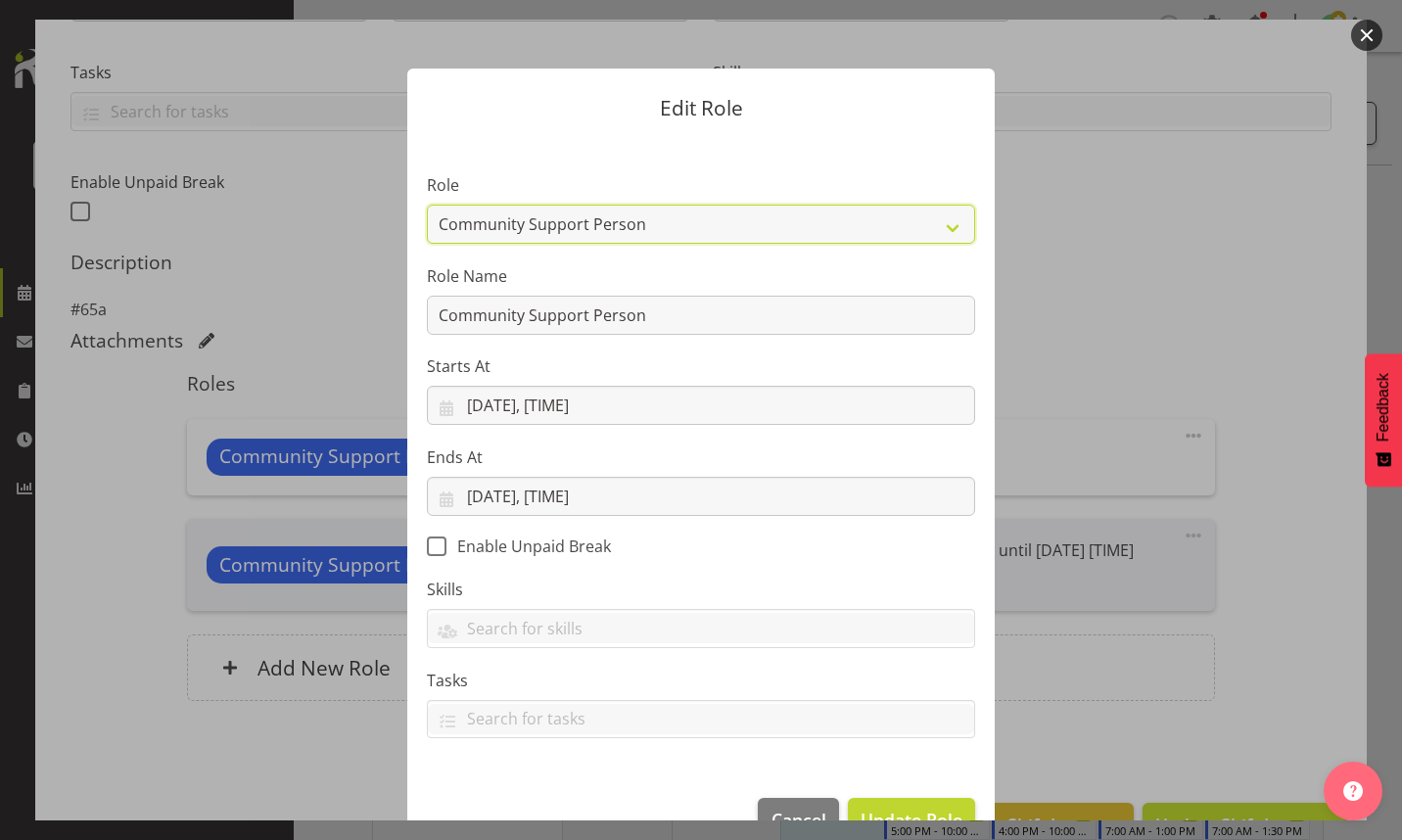 click on "Area Manager Art Coordination Community - SIL Community Leader Community Support Person Community Support Person - Casual House Leader Office Admin On-Call call out Senate Senior Coordinator SIL Coordination Sleep Over Volunteer" at bounding box center [701, 224] 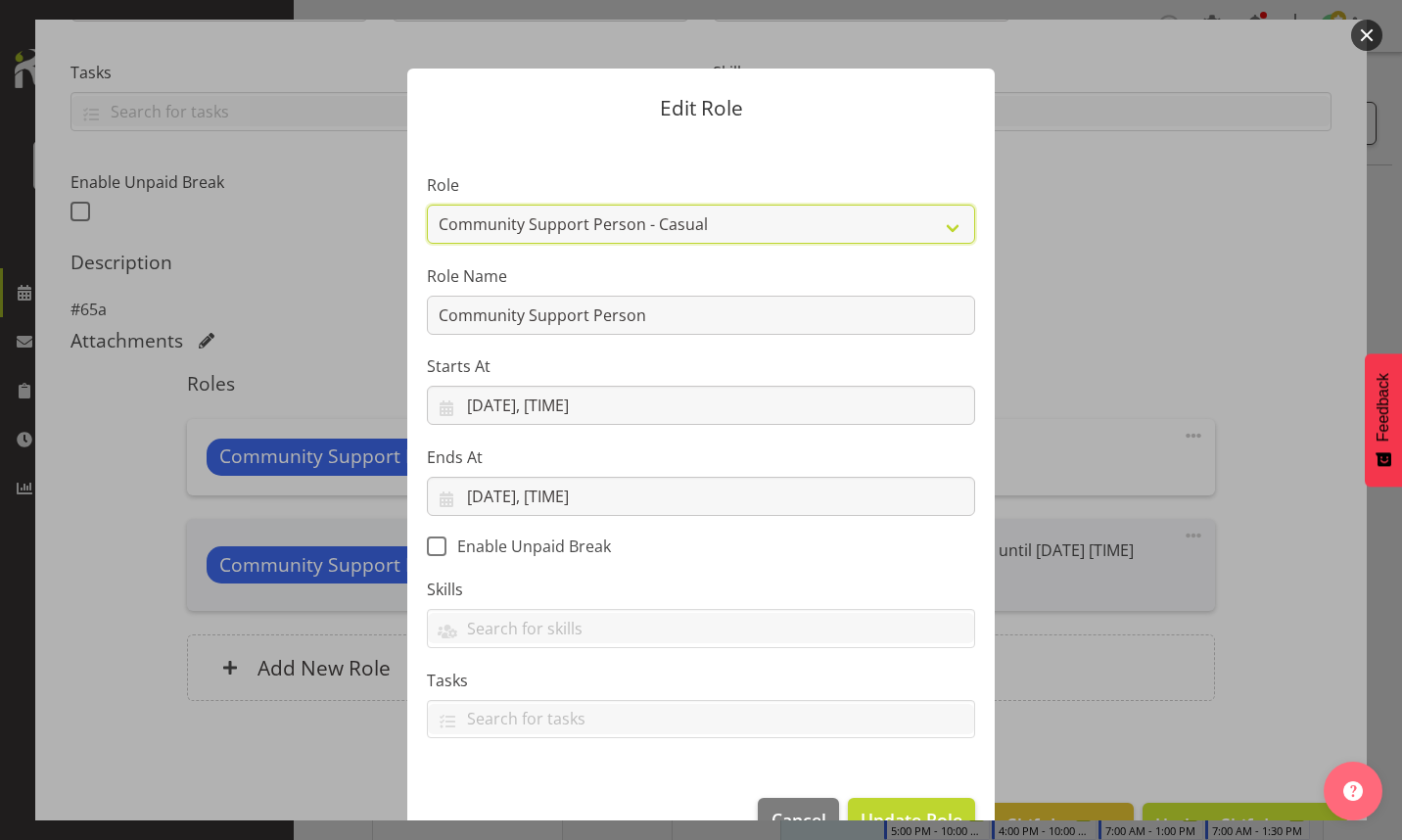 click on "Area Manager Art Coordination Community - SIL Community Leader Community Support Person Community Support Person - Casual House Leader Office Admin On-Call call out Senate Senior Coordinator SIL Coordination Sleep Over Volunteer" at bounding box center [701, 224] 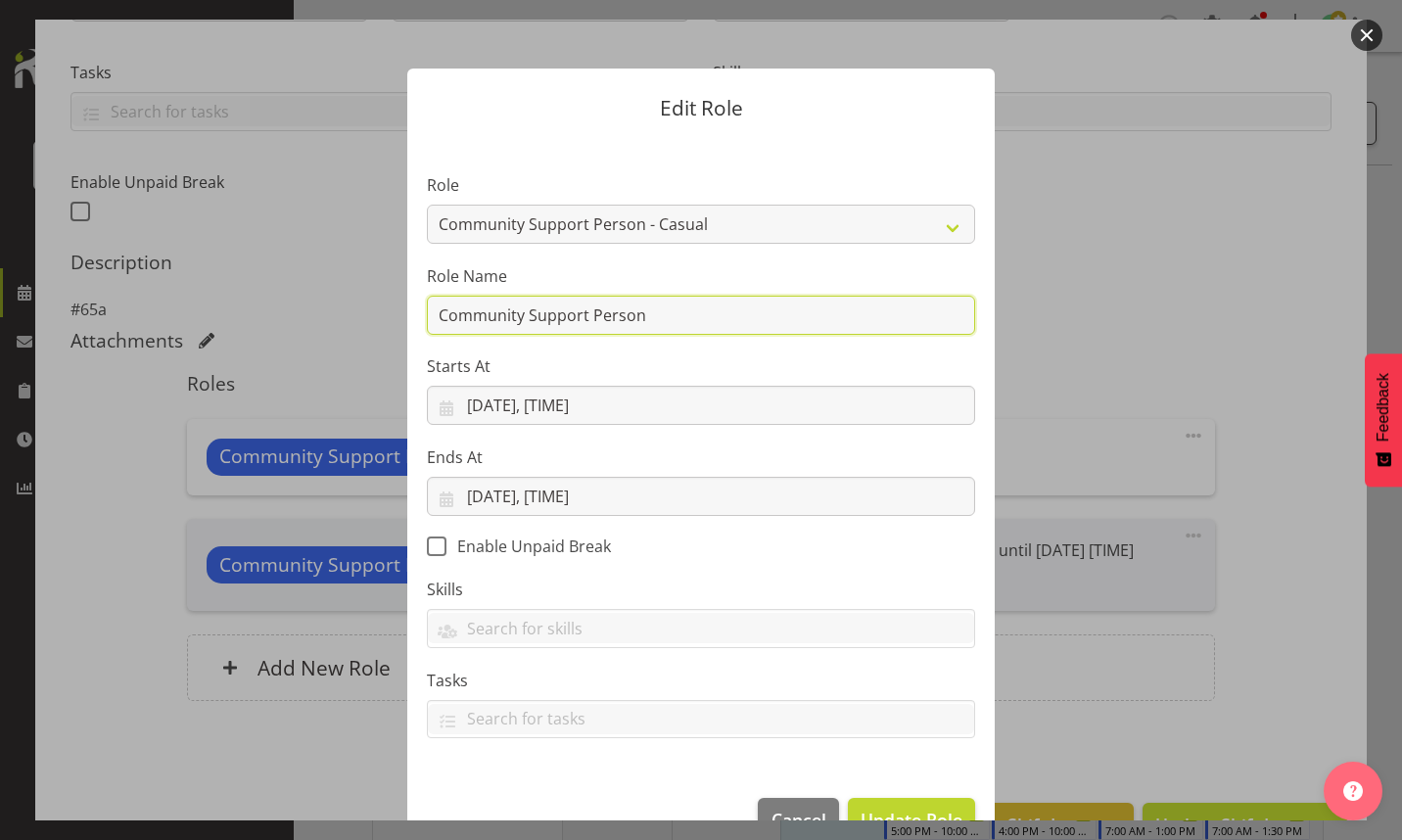 click on "Community Support Person" at bounding box center (701, 315) 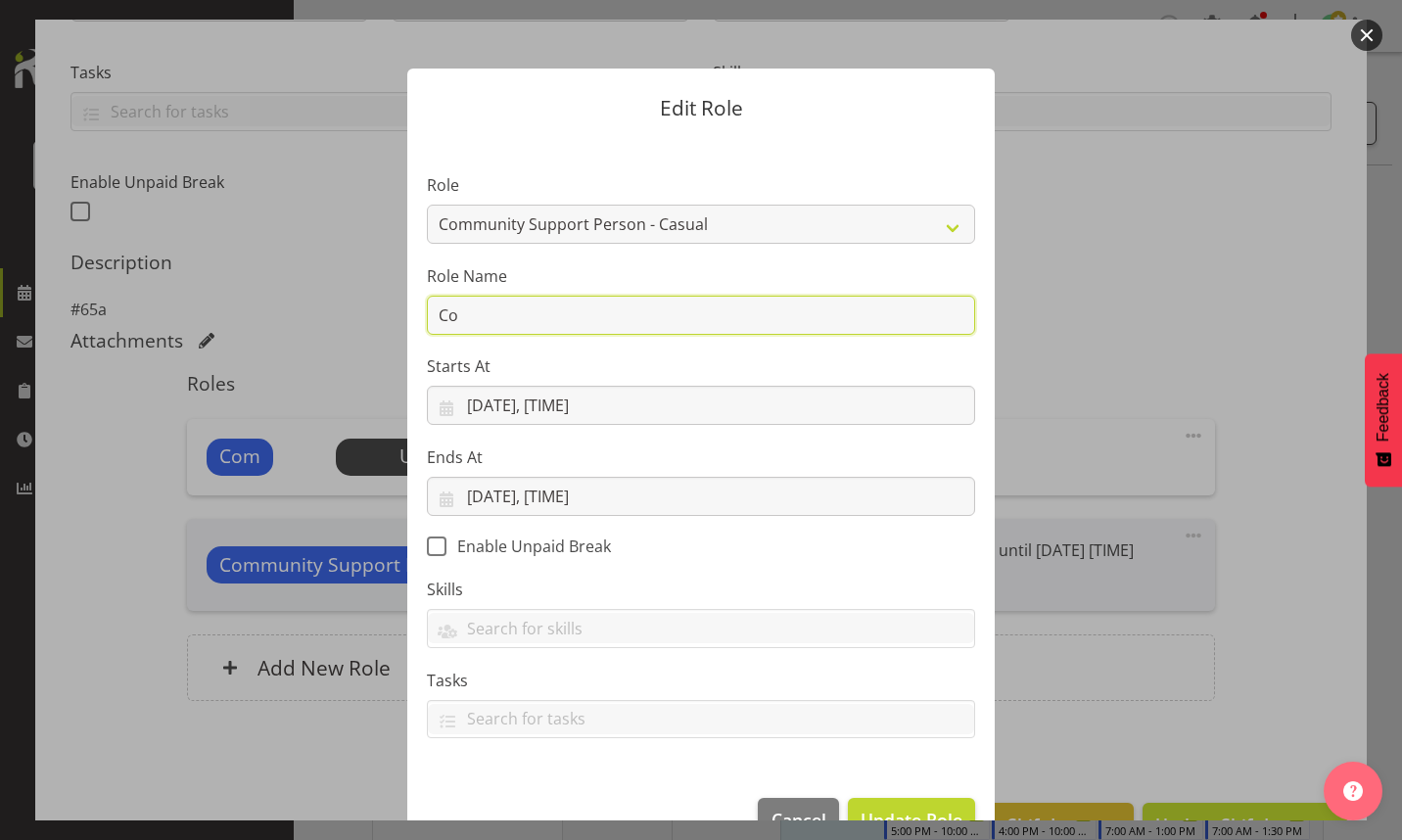 type on "C" 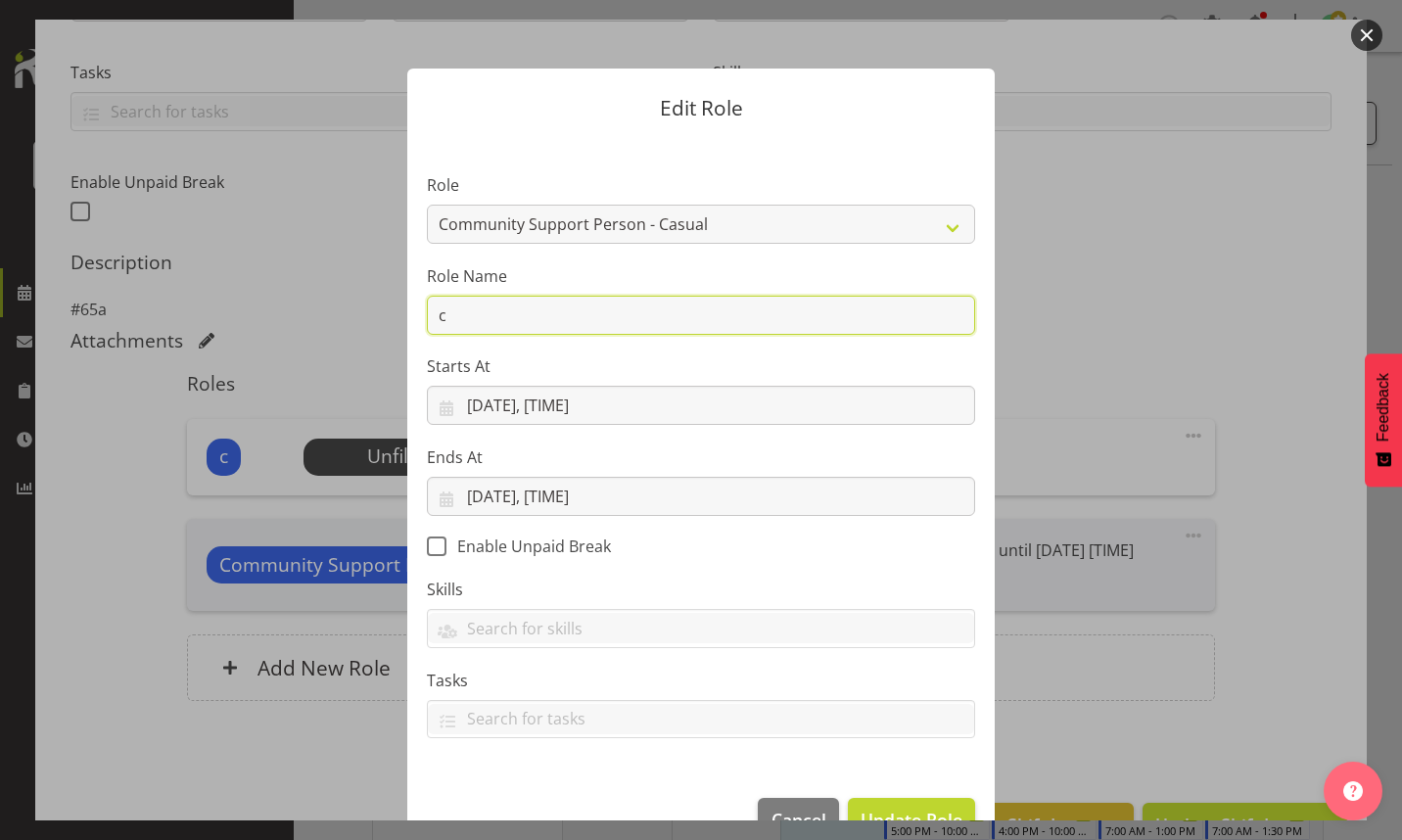 type on "CSP 06 #65A" 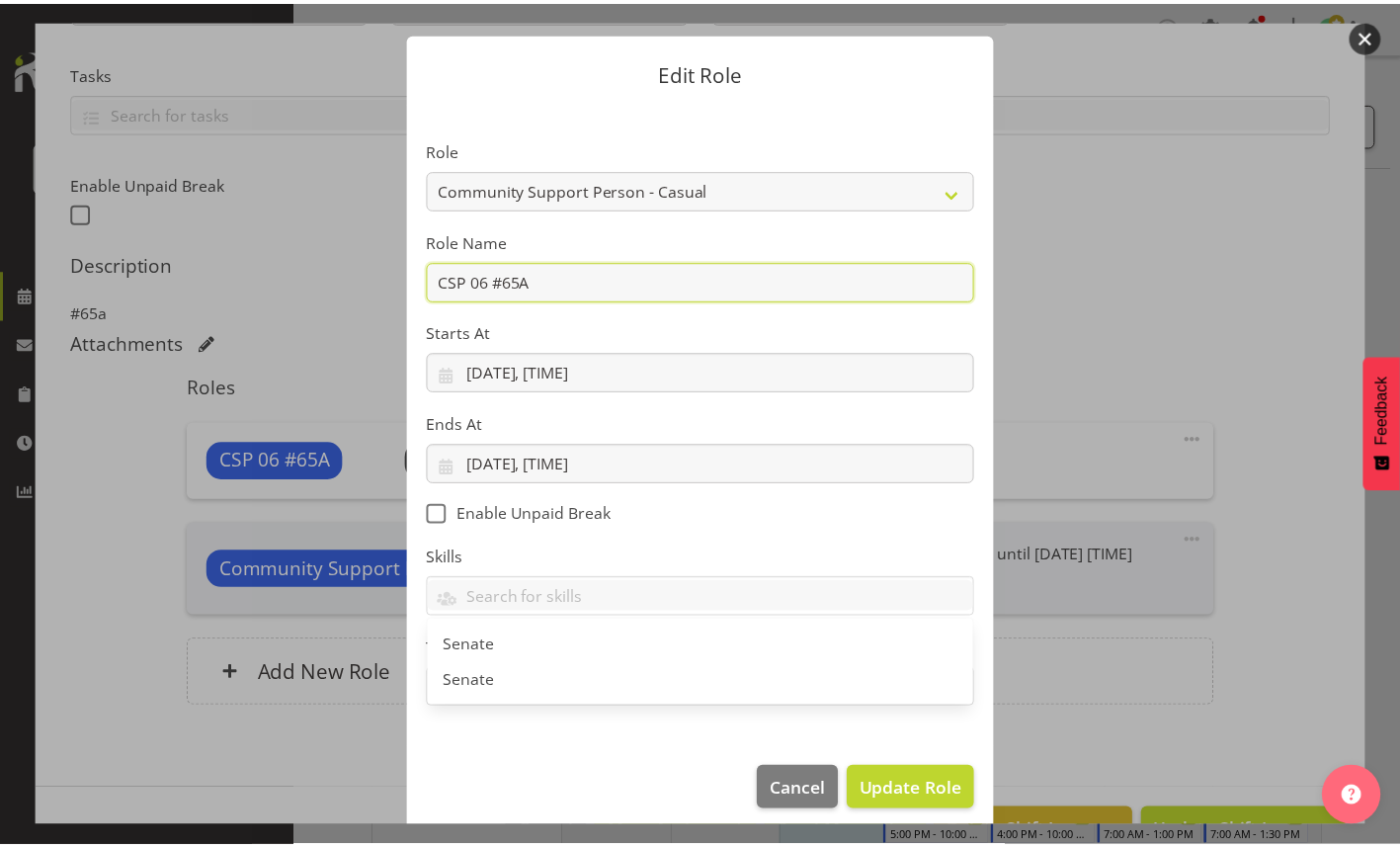 scroll, scrollTop: 50, scrollLeft: 0, axis: vertical 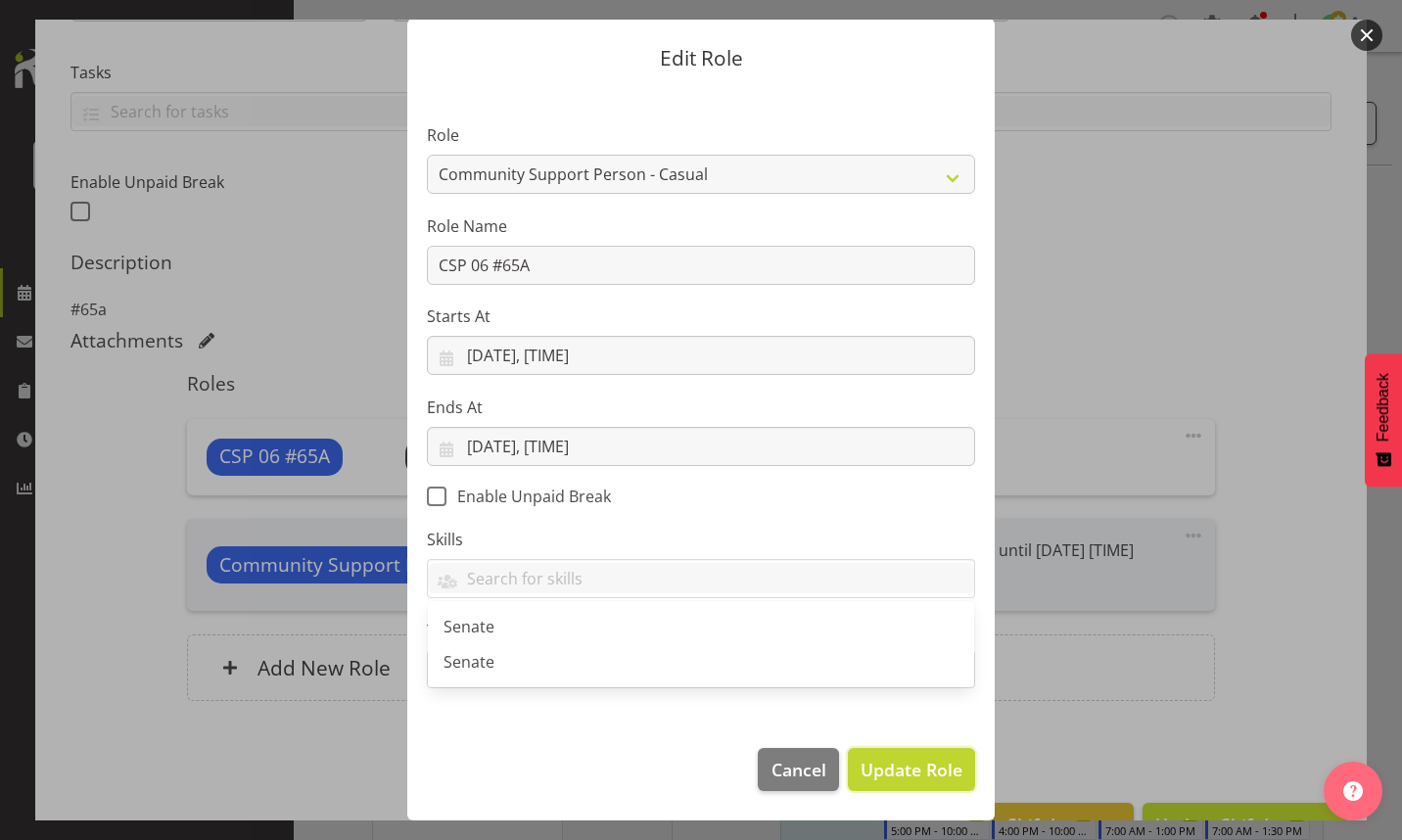 click on "Update Role" at bounding box center [911, 770] 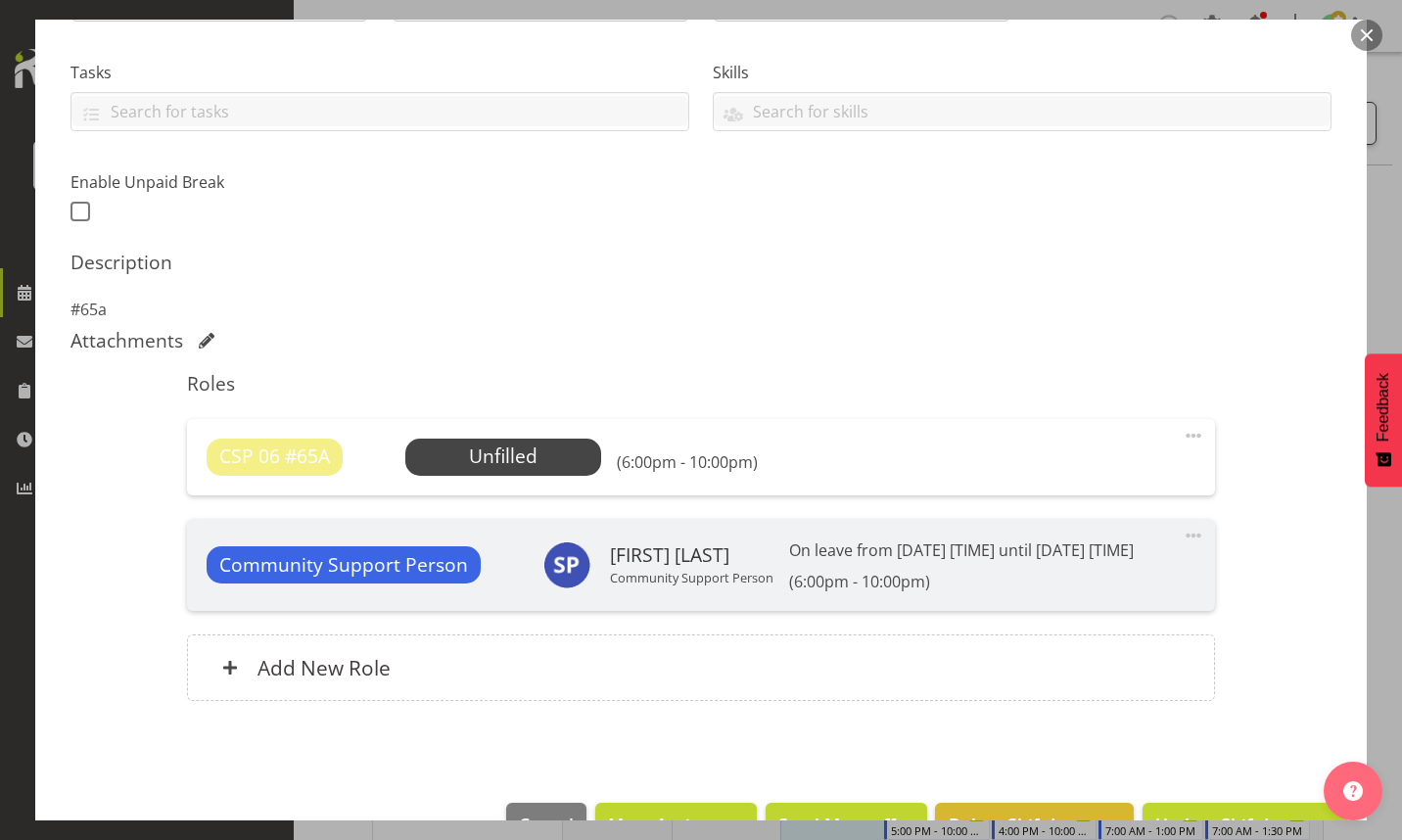 type 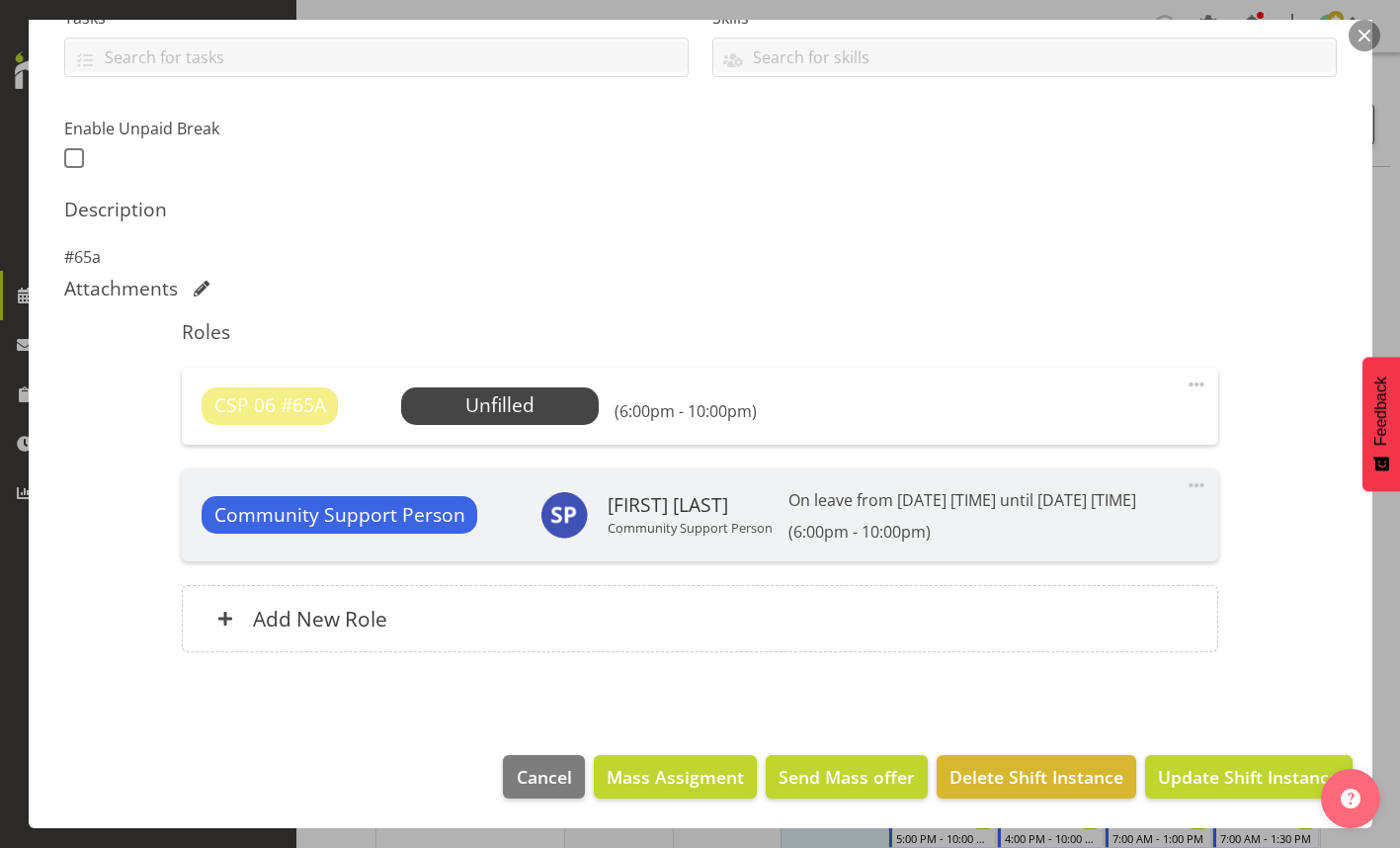 scroll, scrollTop: 474, scrollLeft: 0, axis: vertical 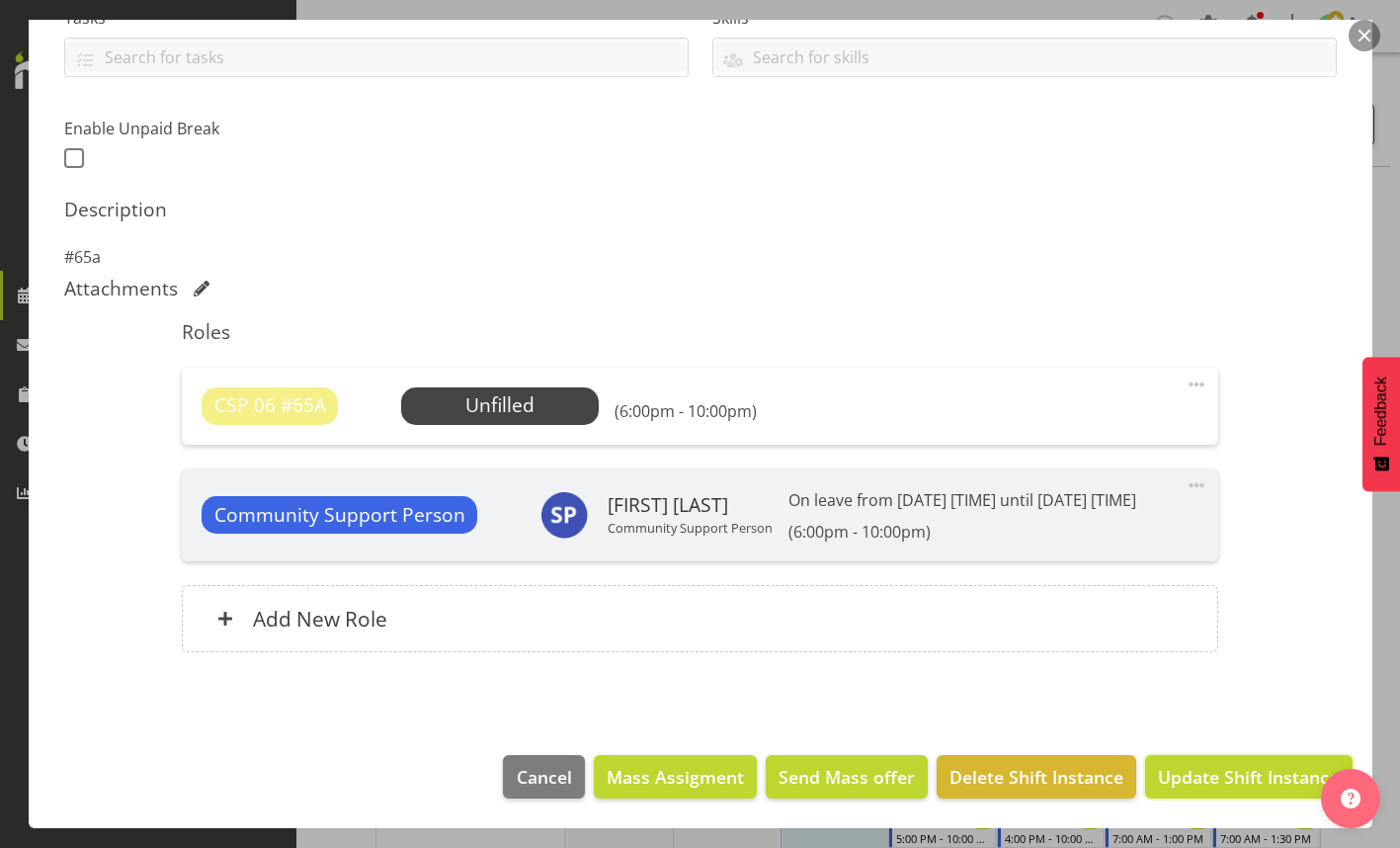 click on "Update Shift Instance" at bounding box center [1248, 777] 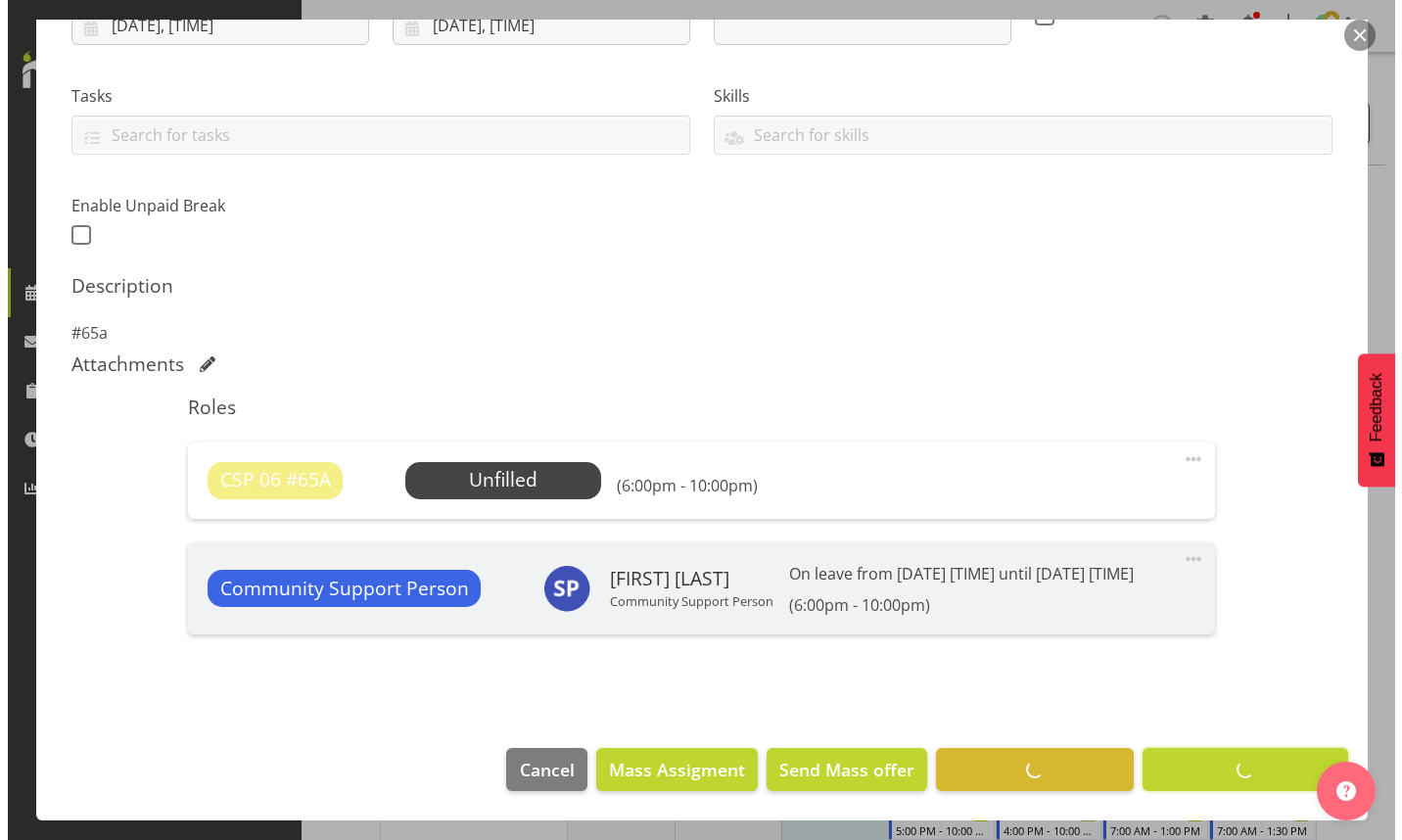 scroll, scrollTop: 392, scrollLeft: 0, axis: vertical 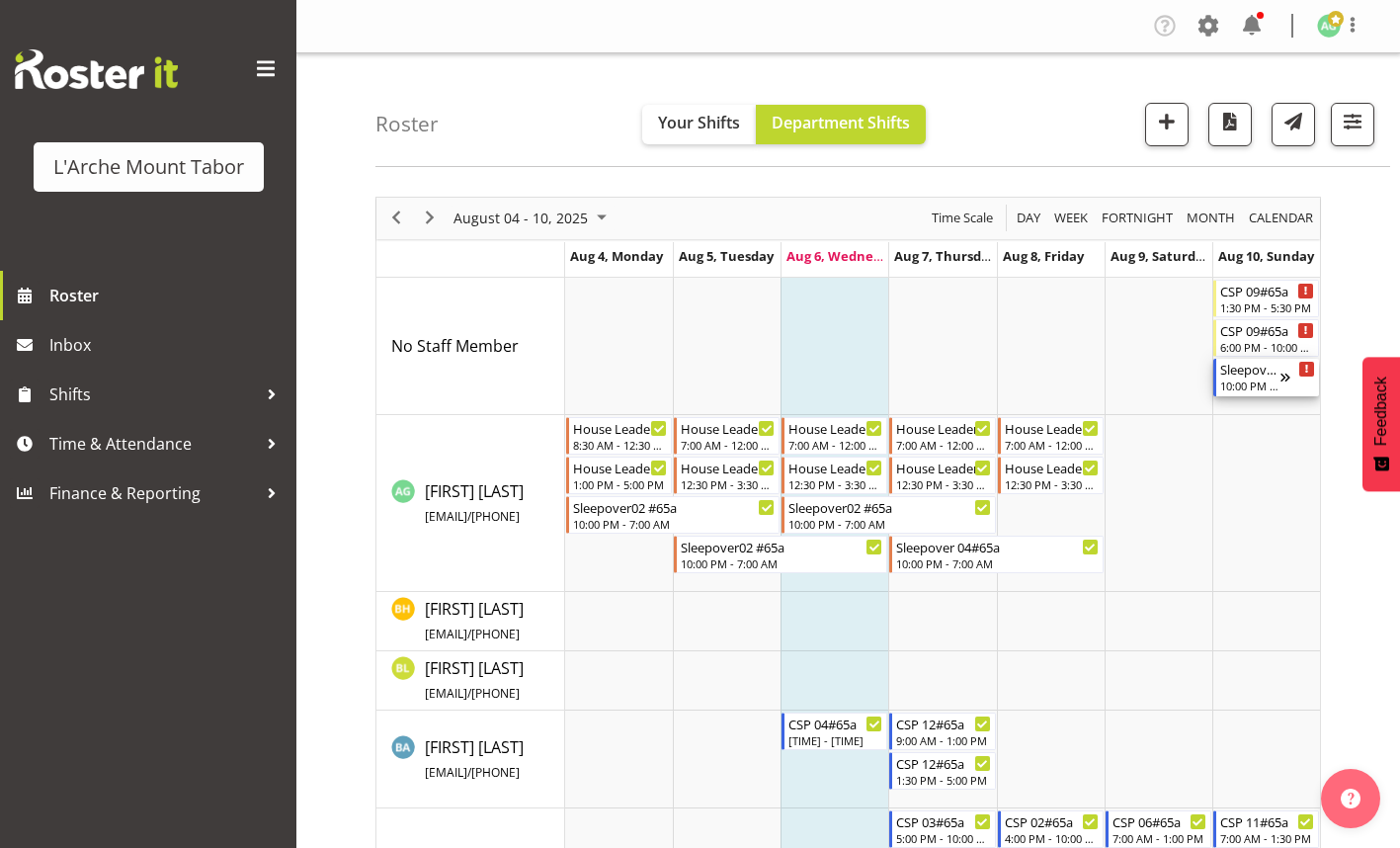 click on "10:00 PM - 7:00 AM" at bounding box center [1250, 385] 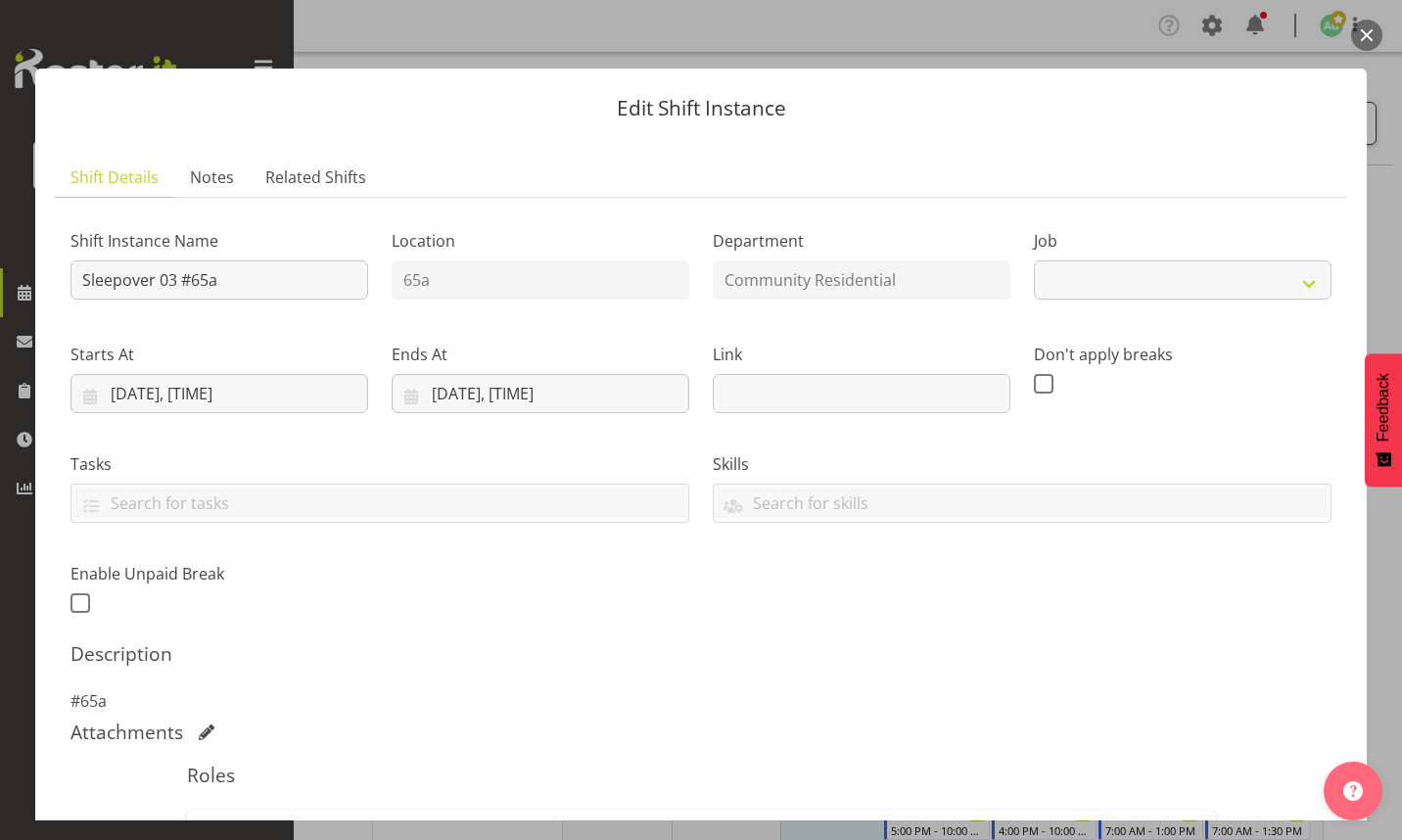select on "2" 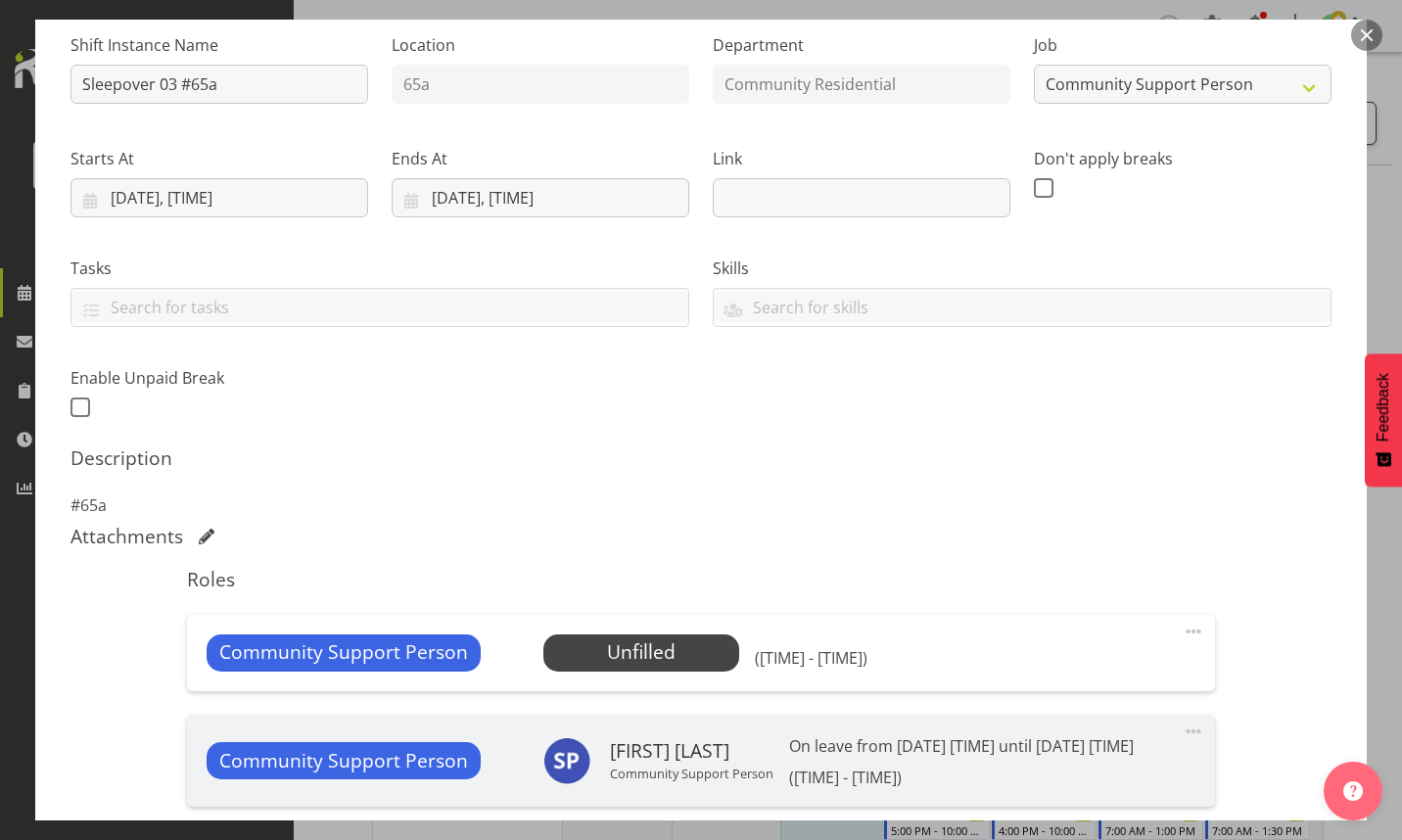 scroll, scrollTop: 0, scrollLeft: 0, axis: both 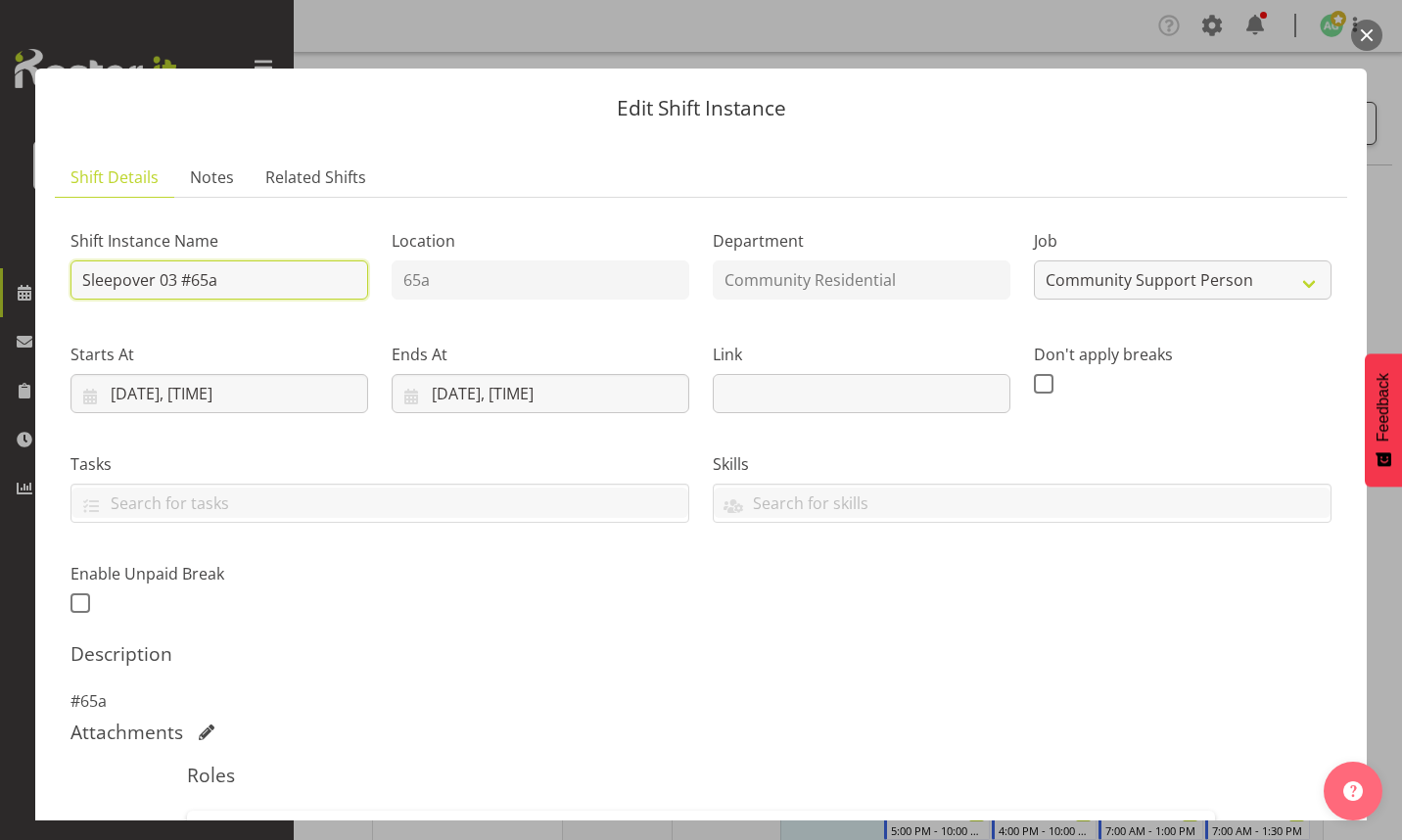 click on "Sleepover 03 #65a" at bounding box center [219, 280] 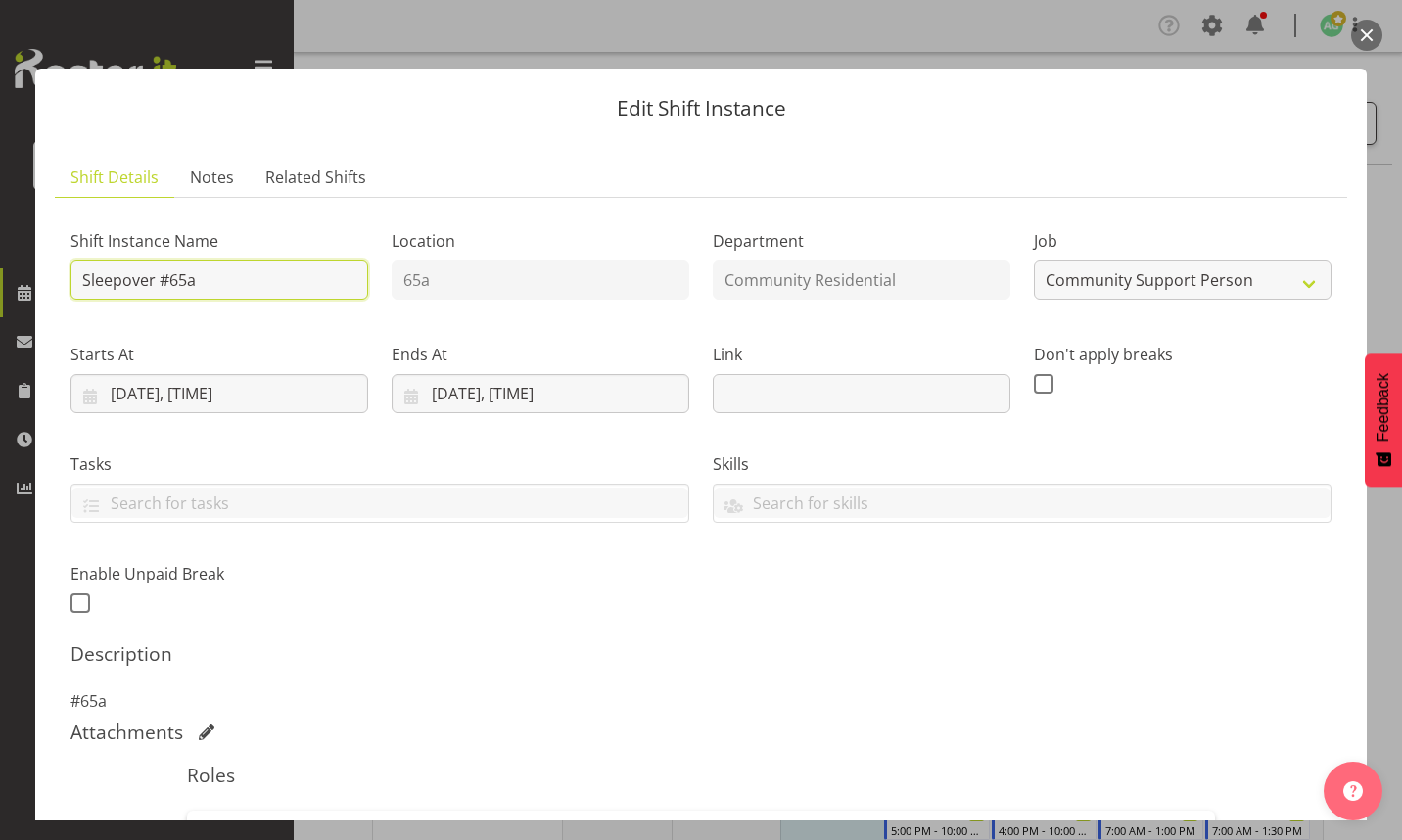 type on "Sleepover #65a" 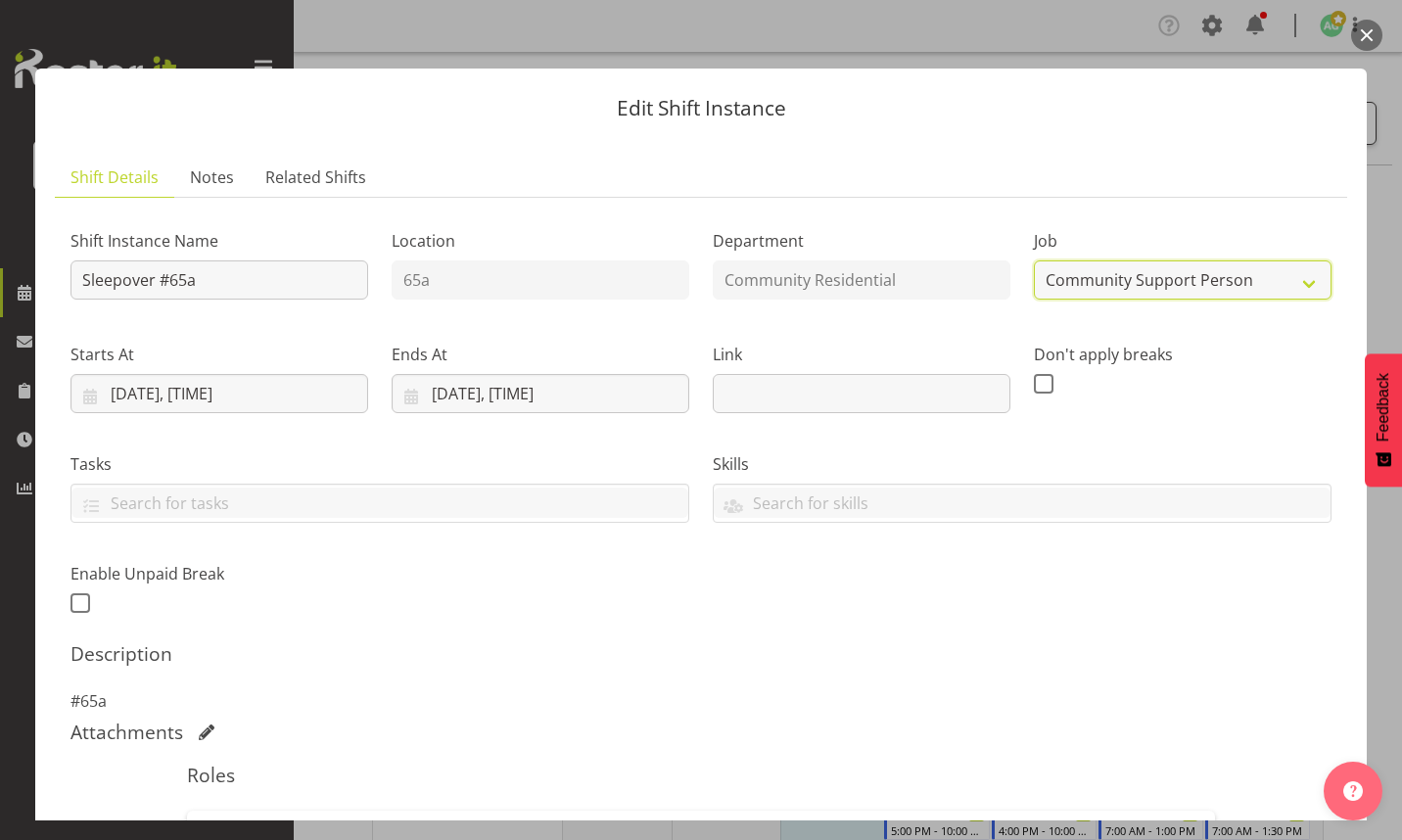 click on "Create new job   Accounts Admin Art Coordinator Community Leader Community Support Person Community Support Person-Casual House Leader Office Admin Senior Coordinator Service Manager Volunteer" at bounding box center (1183, 280) 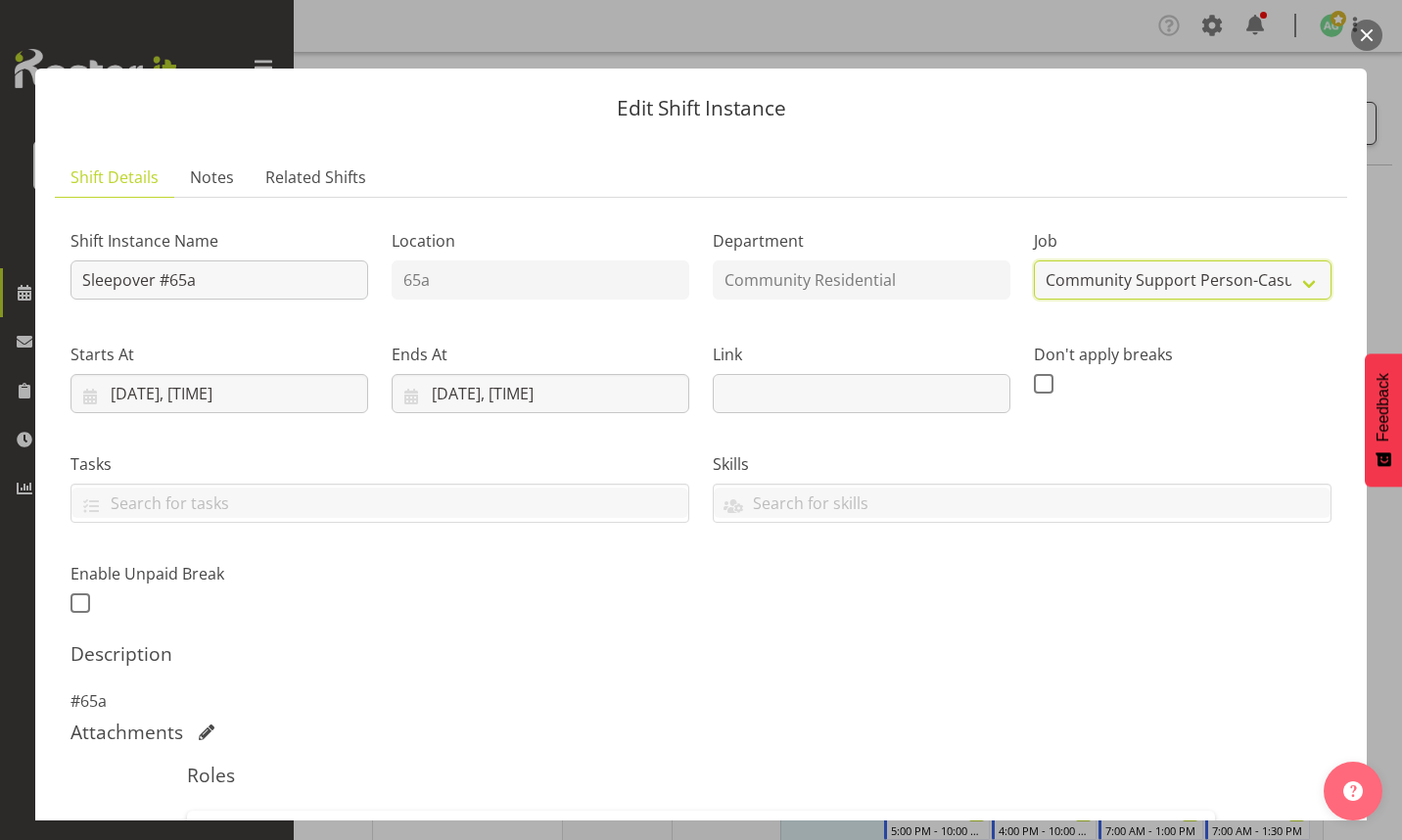 click on "Create new job   Accounts Admin Art Coordinator Community Leader Community Support Person Community Support Person-Casual House Leader Office Admin Senior Coordinator Service Manager Volunteer" at bounding box center (1183, 280) 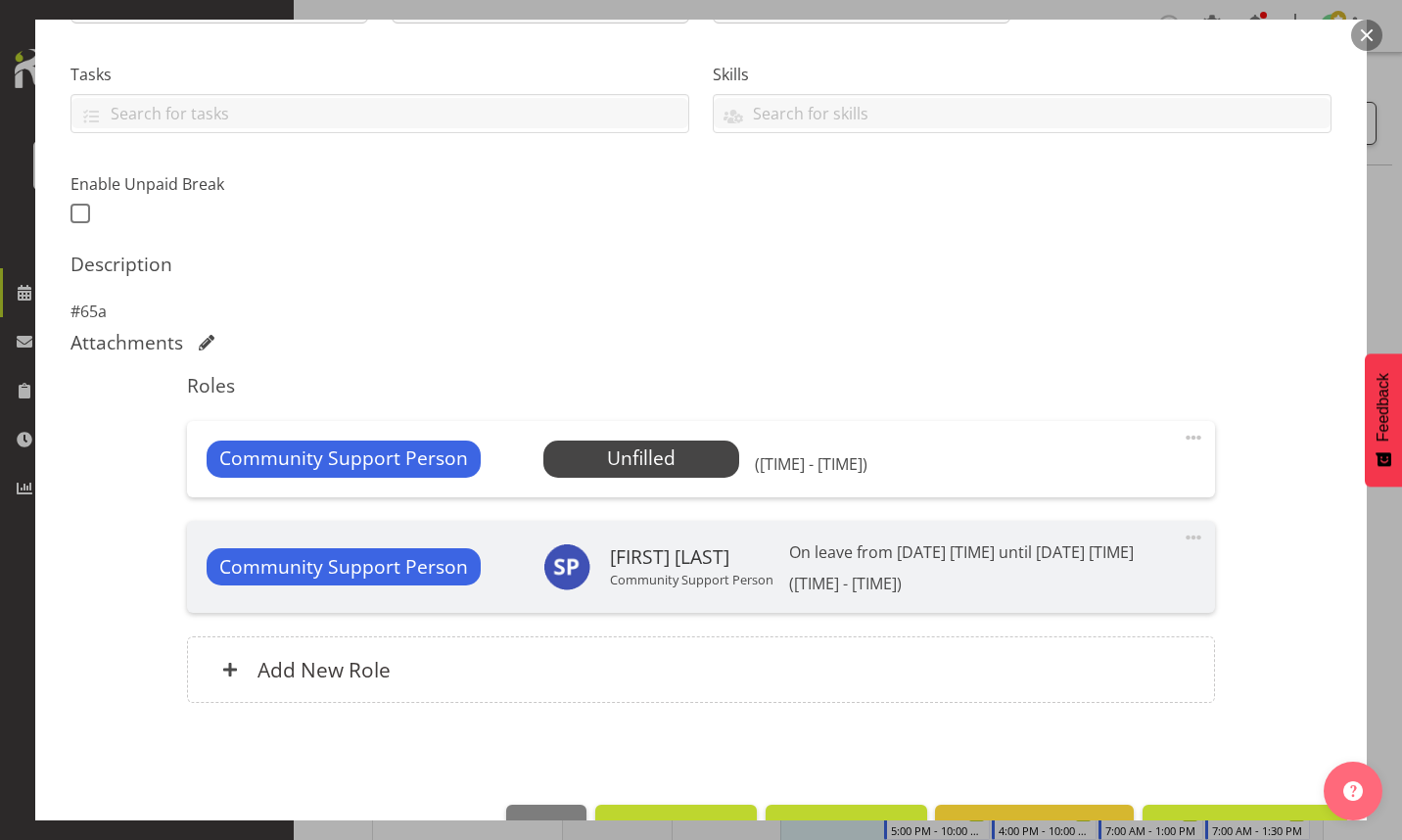 scroll, scrollTop: 392, scrollLeft: 0, axis: vertical 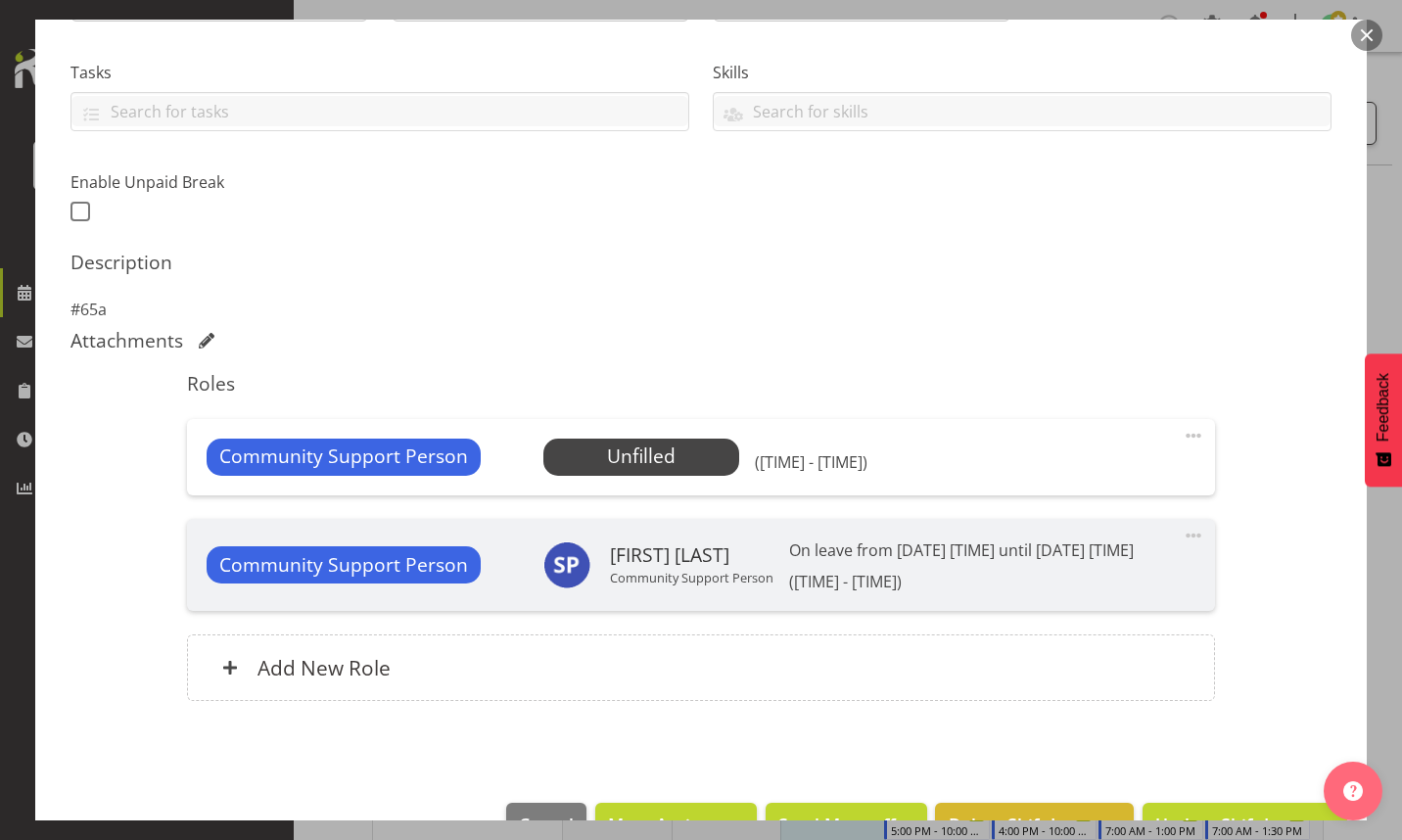 click at bounding box center [1193, 436] 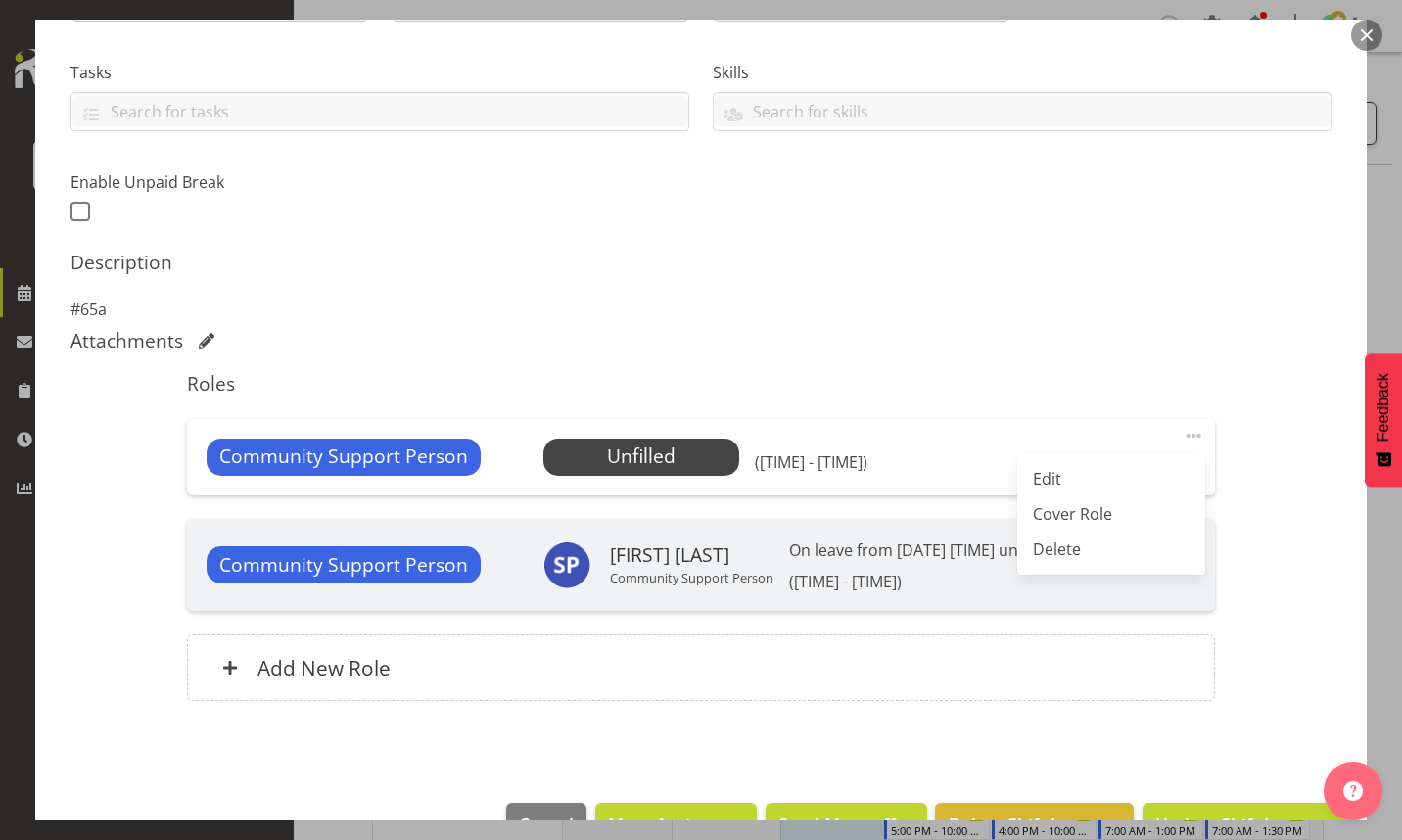 click on "Edit" at bounding box center (1111, 479) 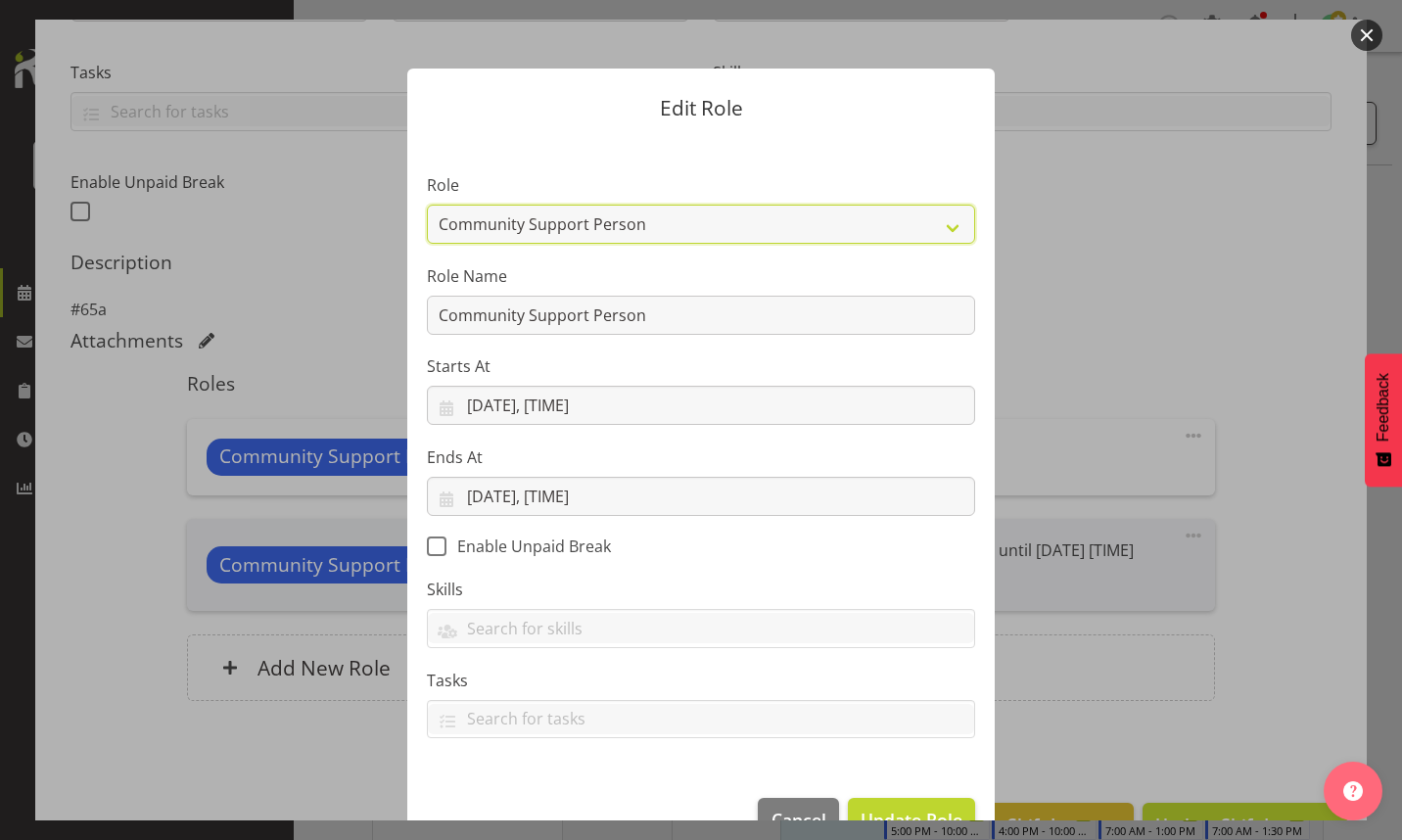 click on "Area Manager Art Coordination Community - SIL Community Leader Community Support Person Community Support Person - Casual House Leader Office Admin On-Call call out Senate Senior Coordinator SIL Coordination Sleep Over Volunteer" at bounding box center [701, 224] 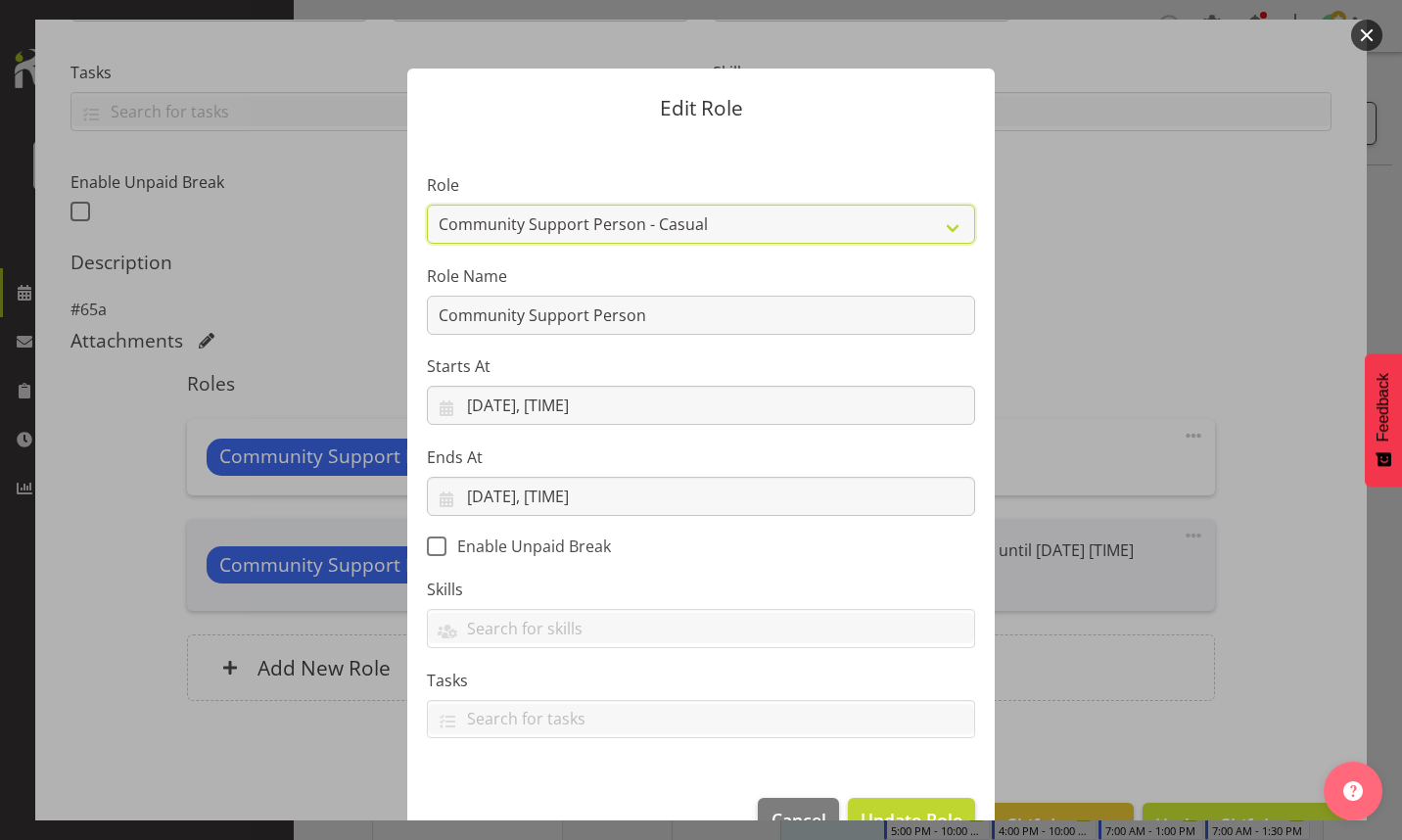 click on "Area Manager Art Coordination Community - SIL Community Leader Community Support Person Community Support Person - Casual House Leader Office Admin On-Call call out Senate Senior Coordinator SIL Coordination Sleep Over Volunteer" at bounding box center [701, 224] 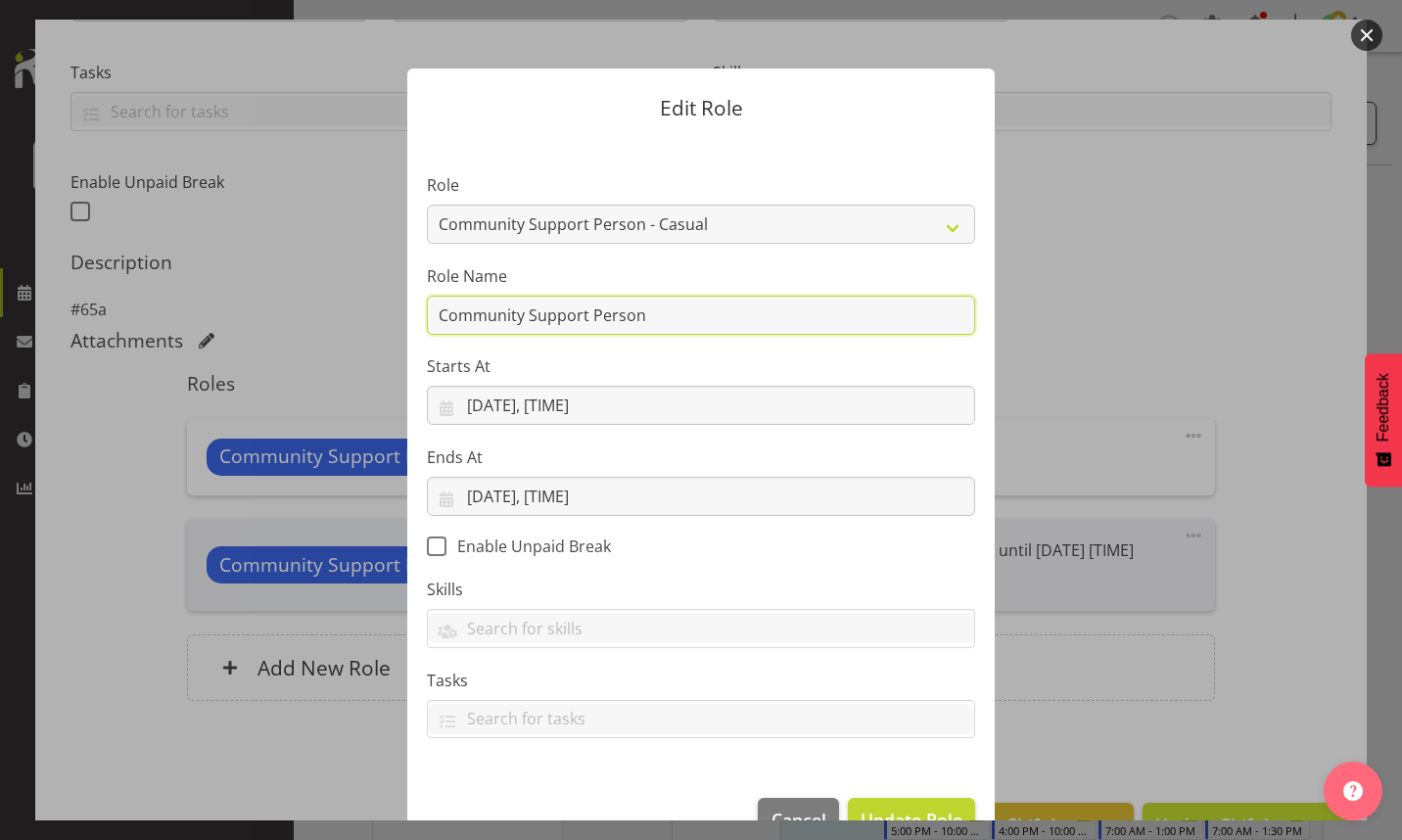 click on "Community Support Person" at bounding box center [701, 315] 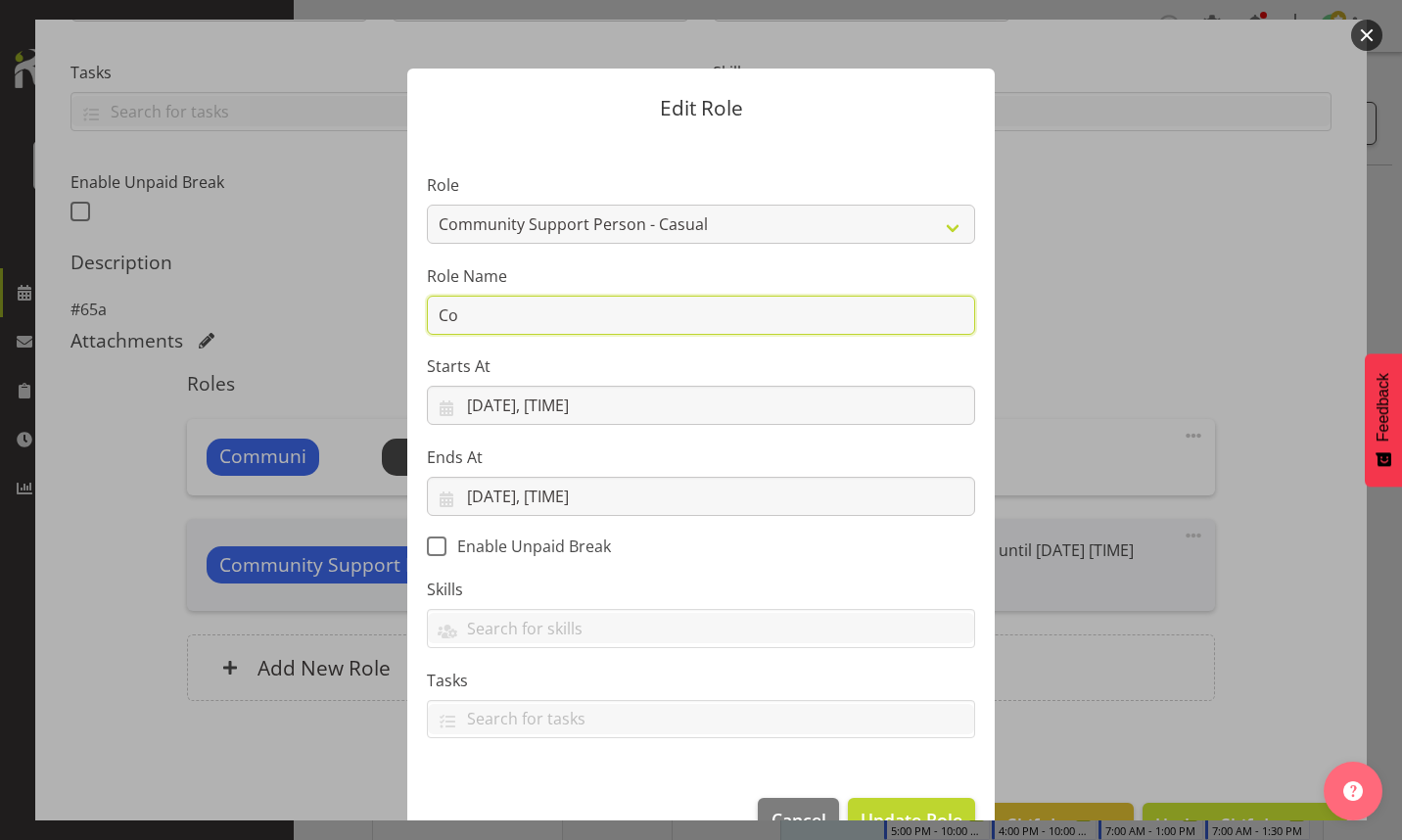 type on "C" 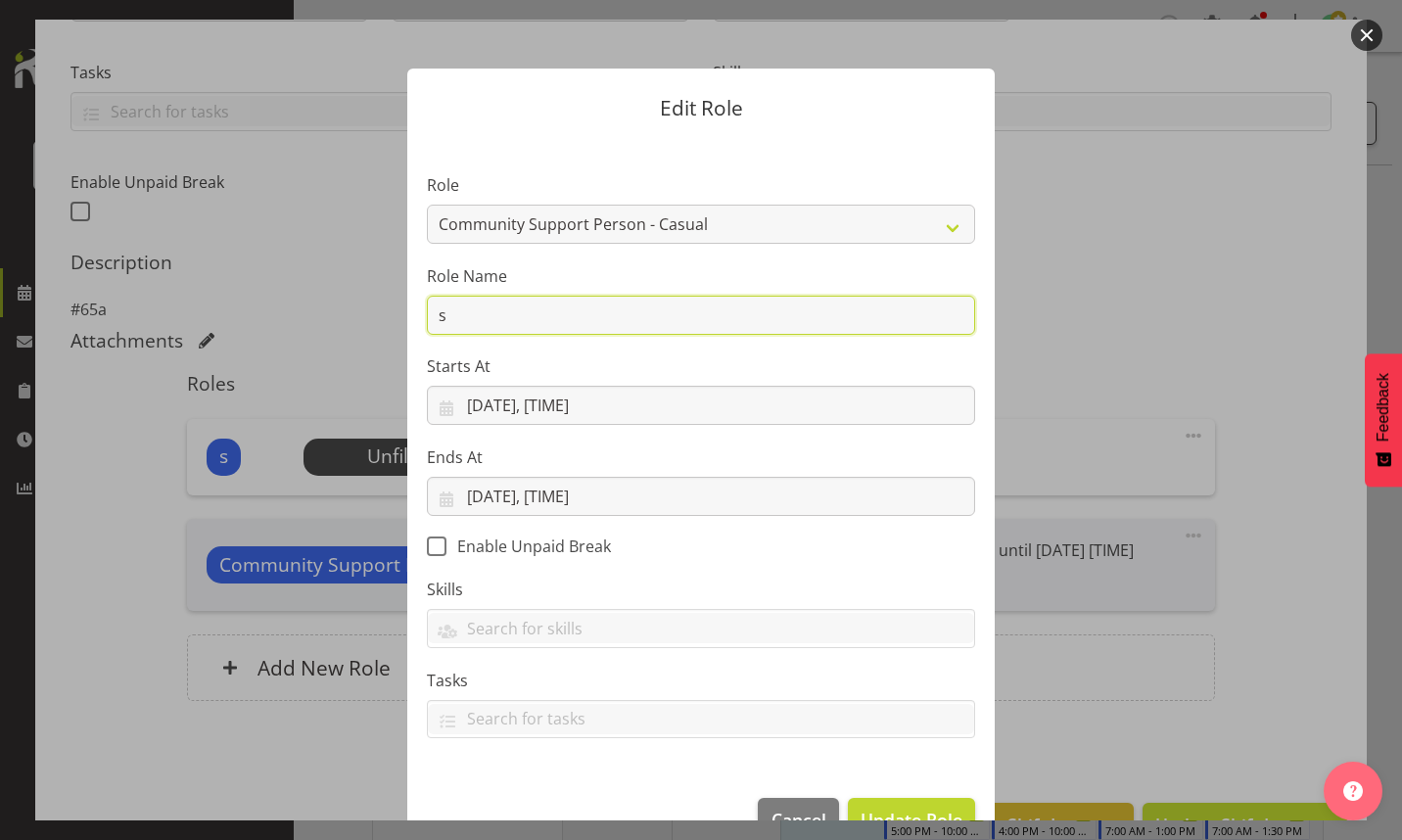 type on "sleepover #65a" 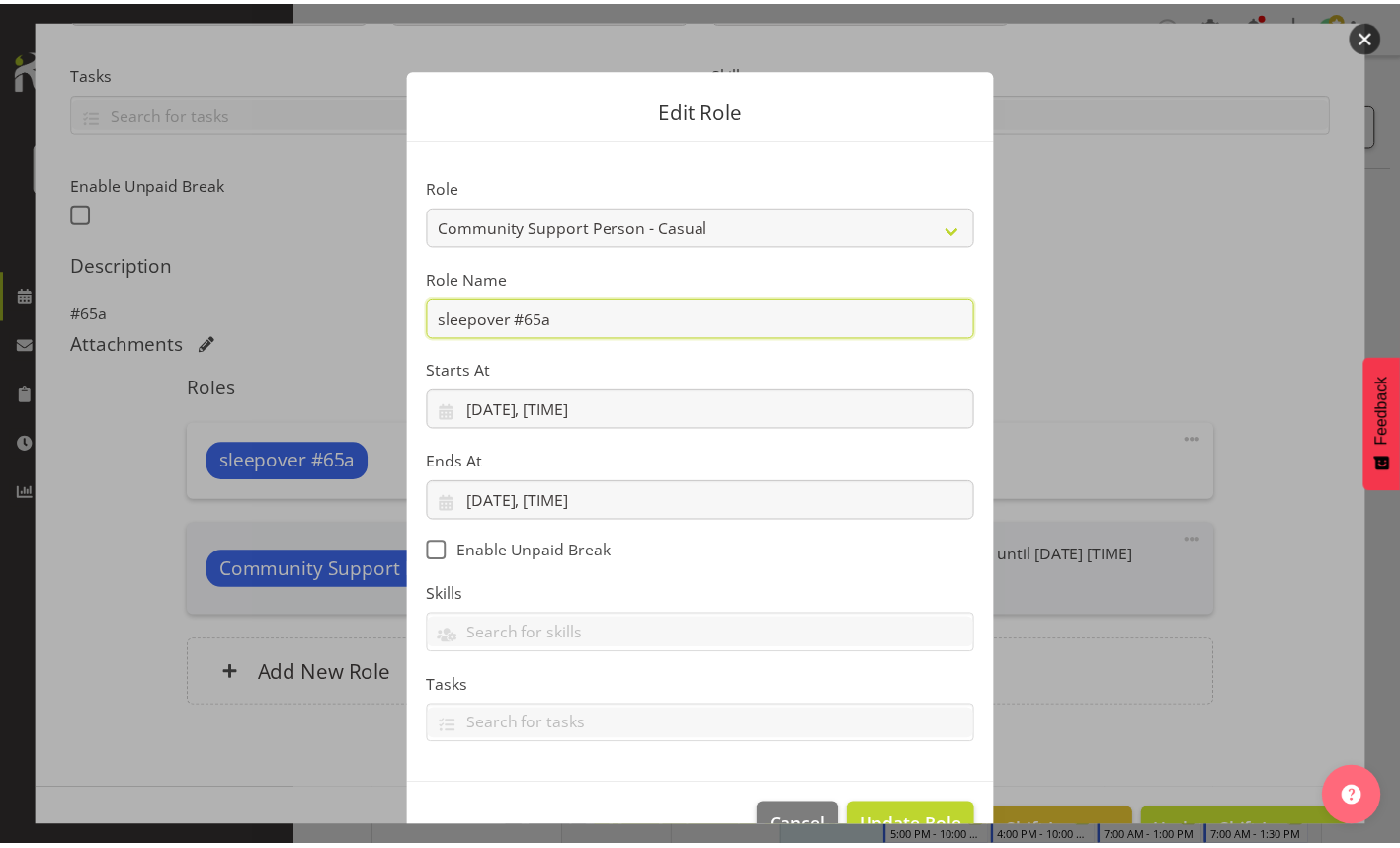 scroll, scrollTop: 50, scrollLeft: 0, axis: vertical 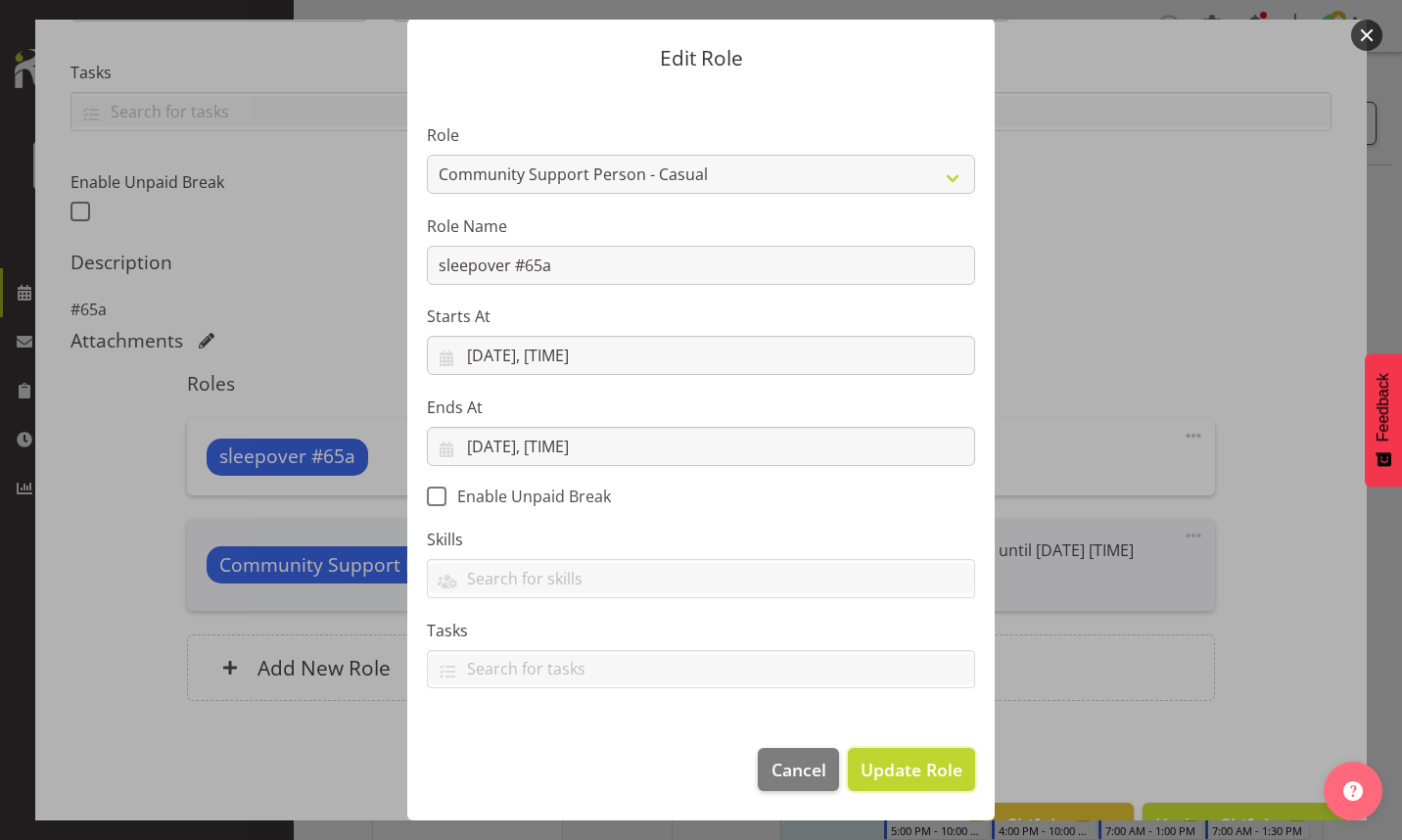 click on "Update Role" at bounding box center [911, 770] 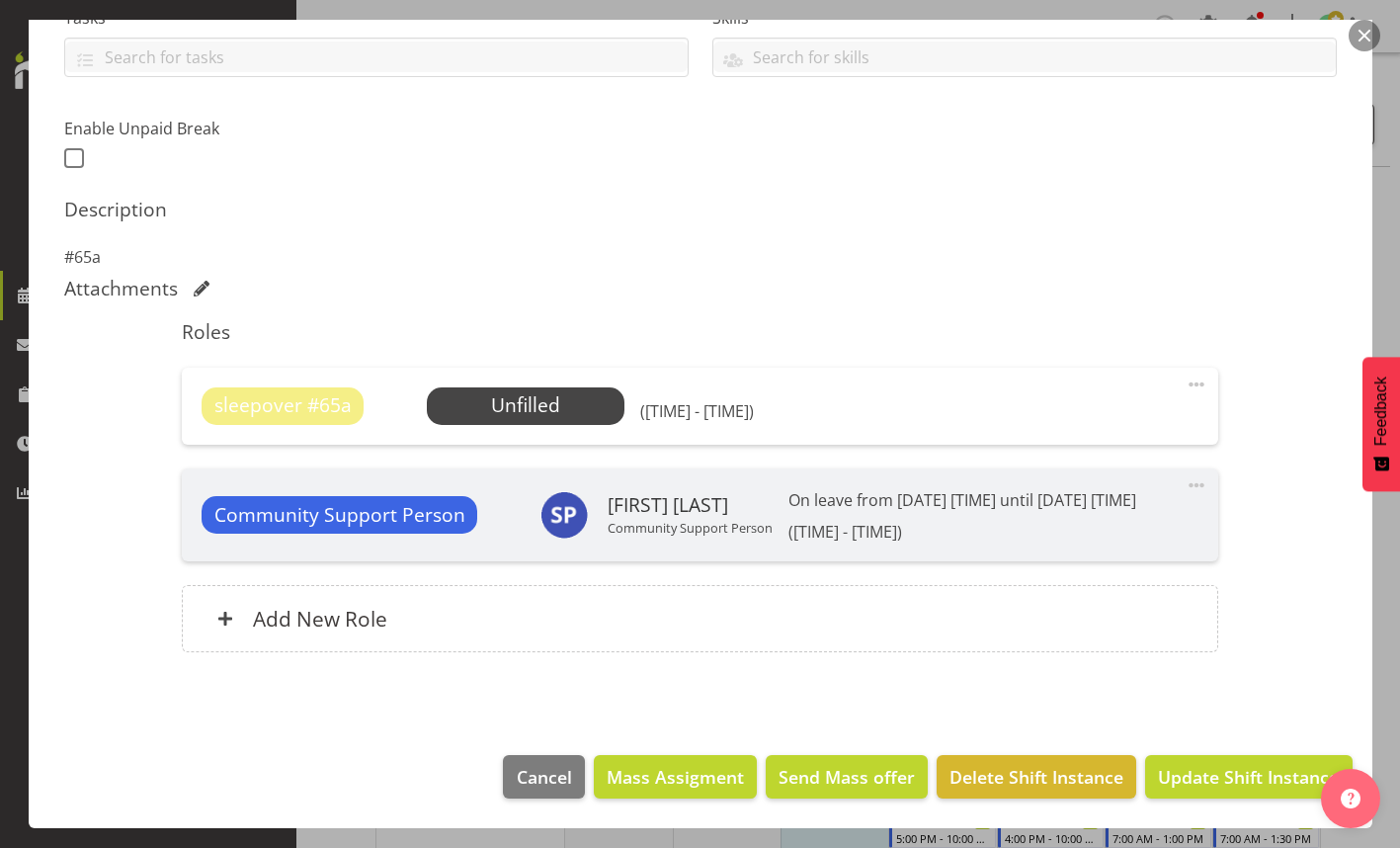 scroll, scrollTop: 474, scrollLeft: 0, axis: vertical 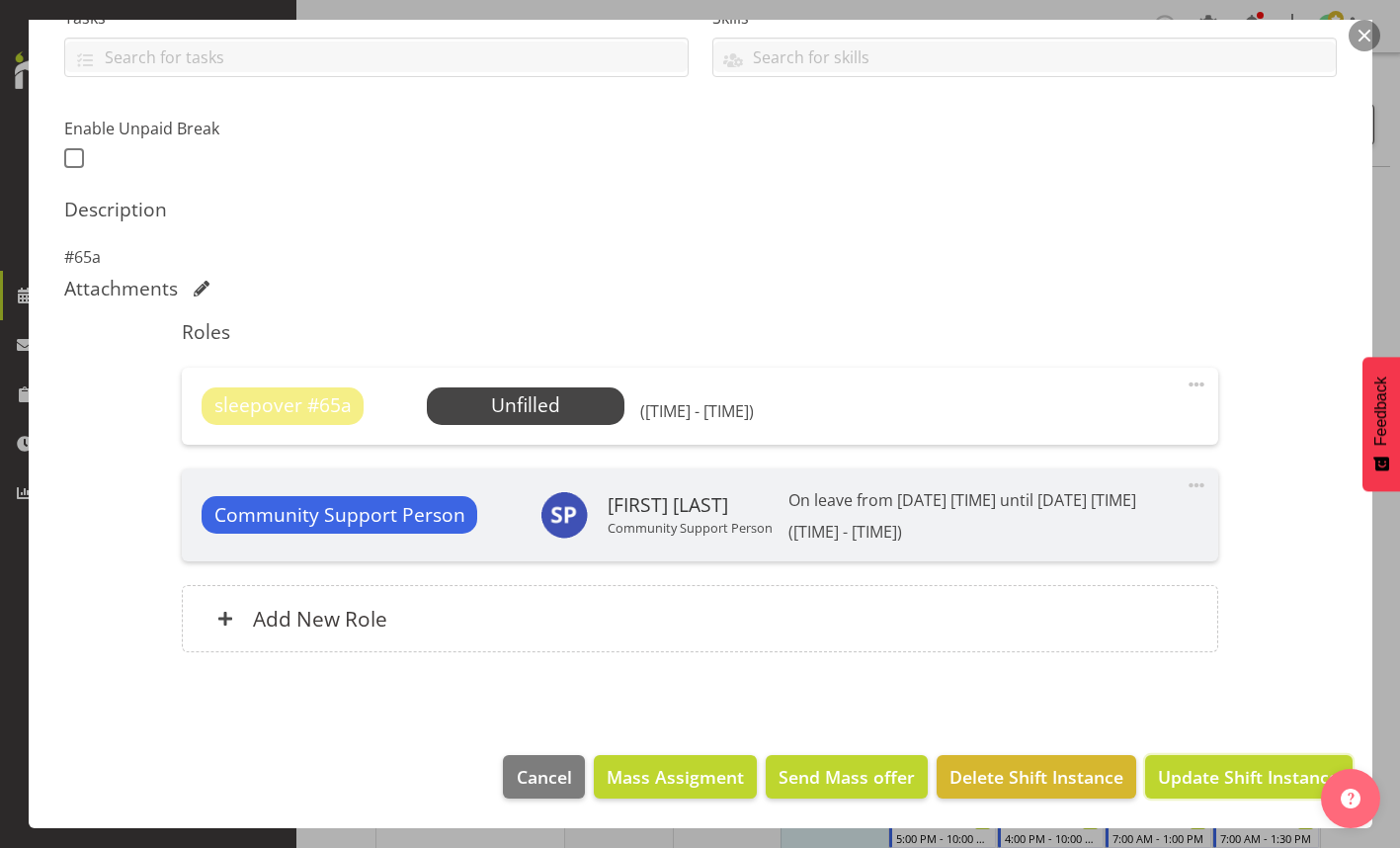 click on "Update Shift Instance" at bounding box center (1248, 777) 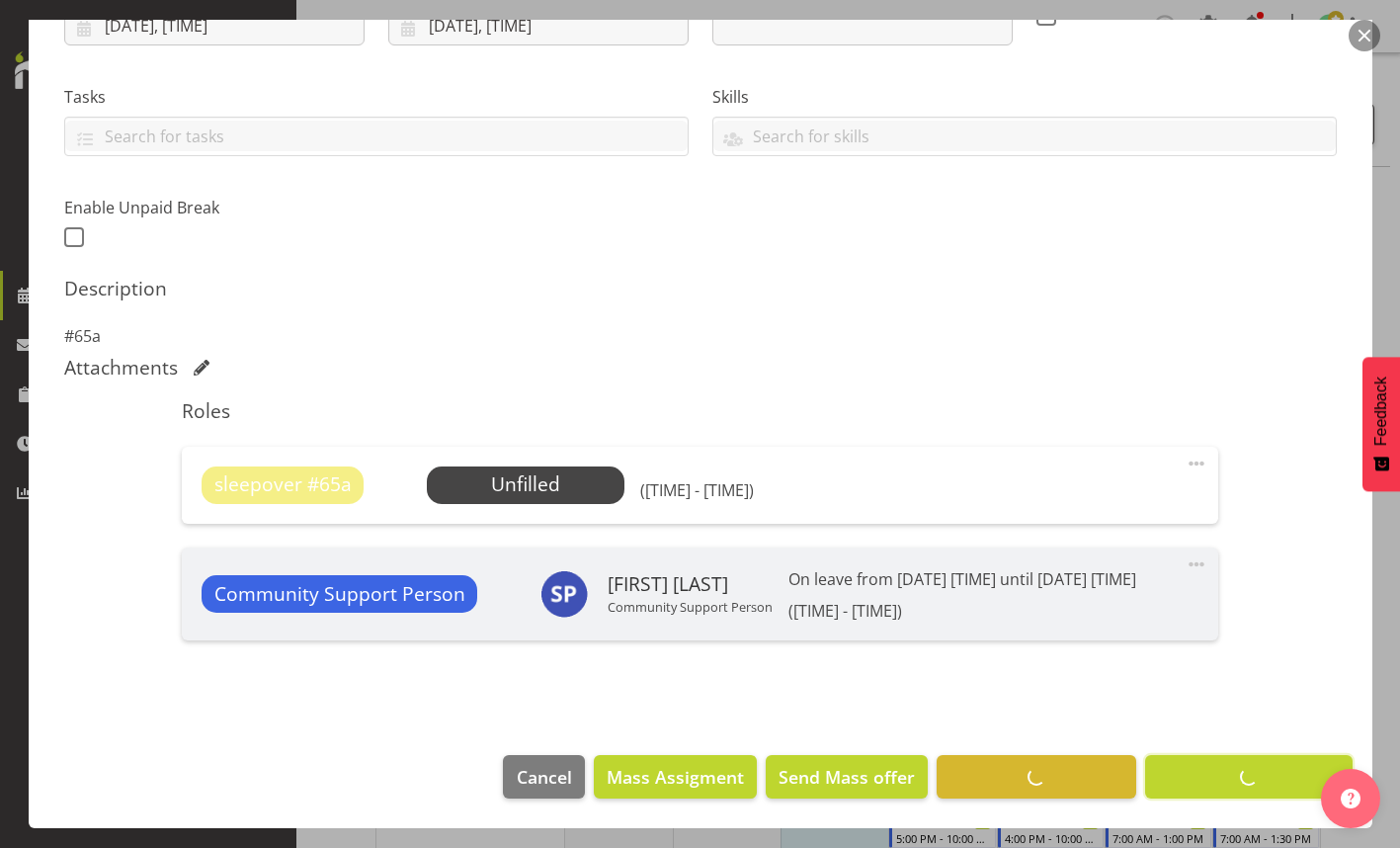 scroll, scrollTop: 395, scrollLeft: 0, axis: vertical 